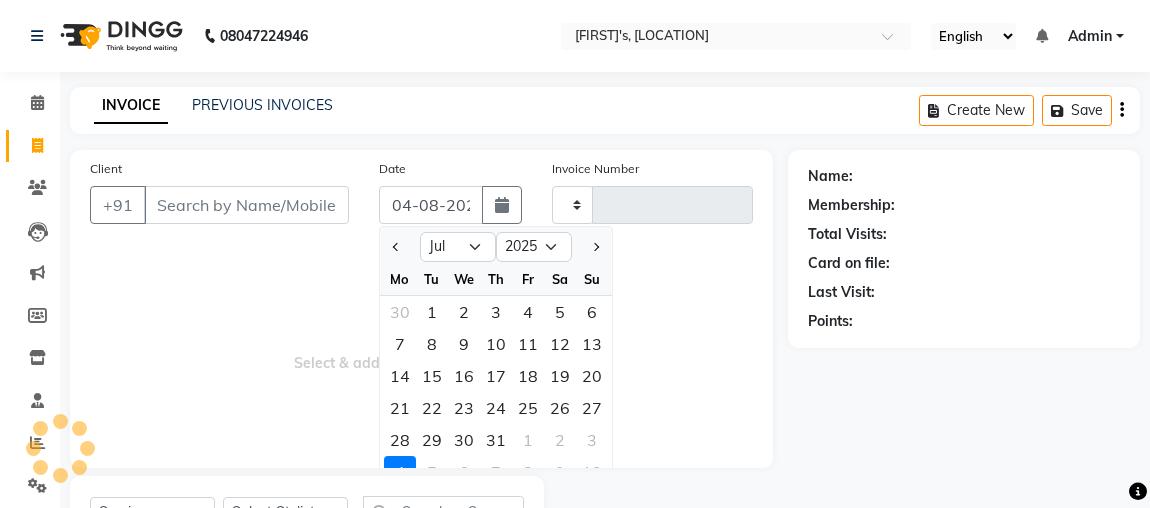select on "7" 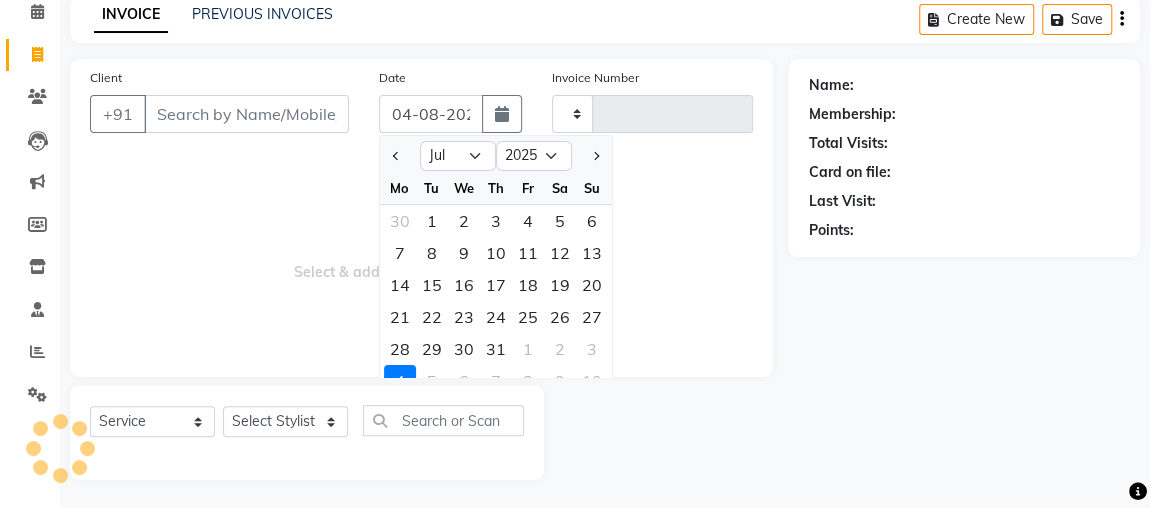 scroll, scrollTop: 0, scrollLeft: 0, axis: both 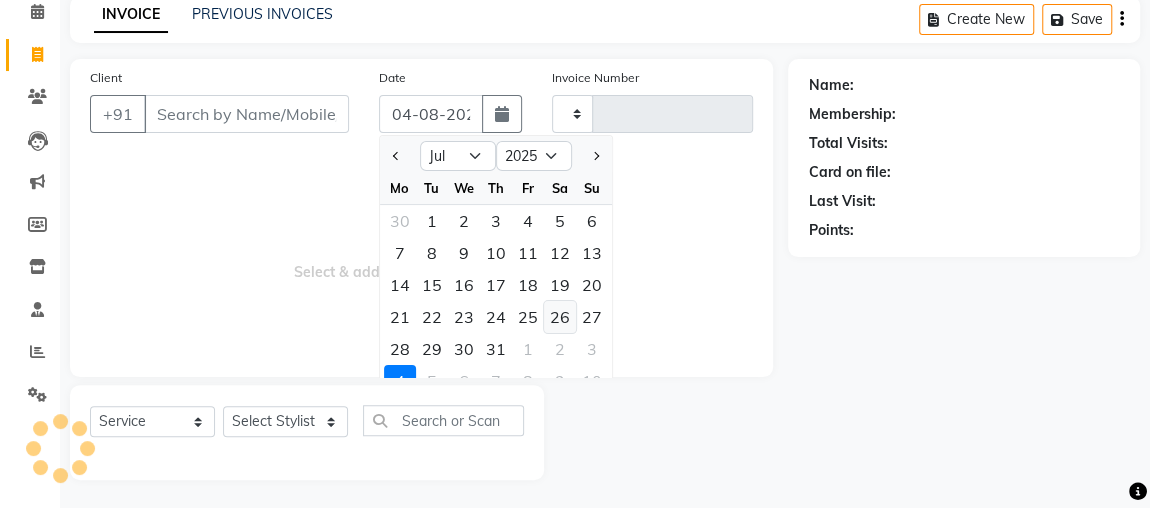 click on "26" 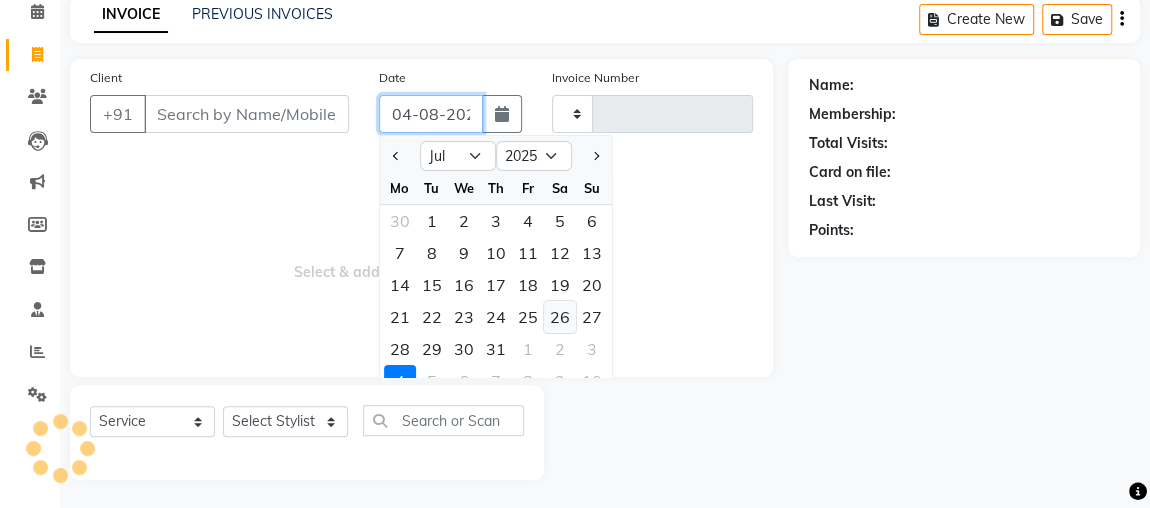 type on "26-07-2025" 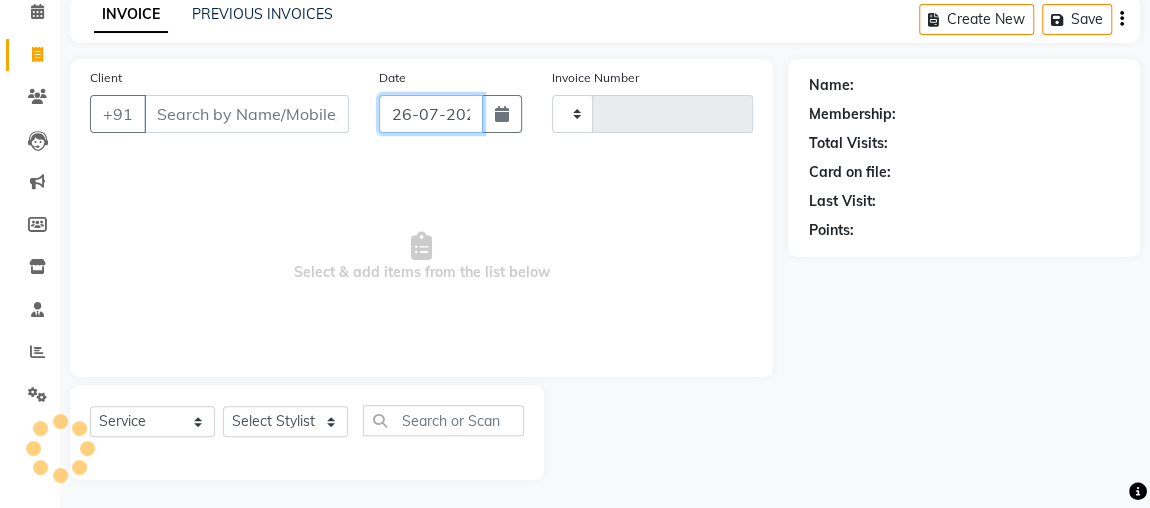 scroll, scrollTop: 0, scrollLeft: 10, axis: horizontal 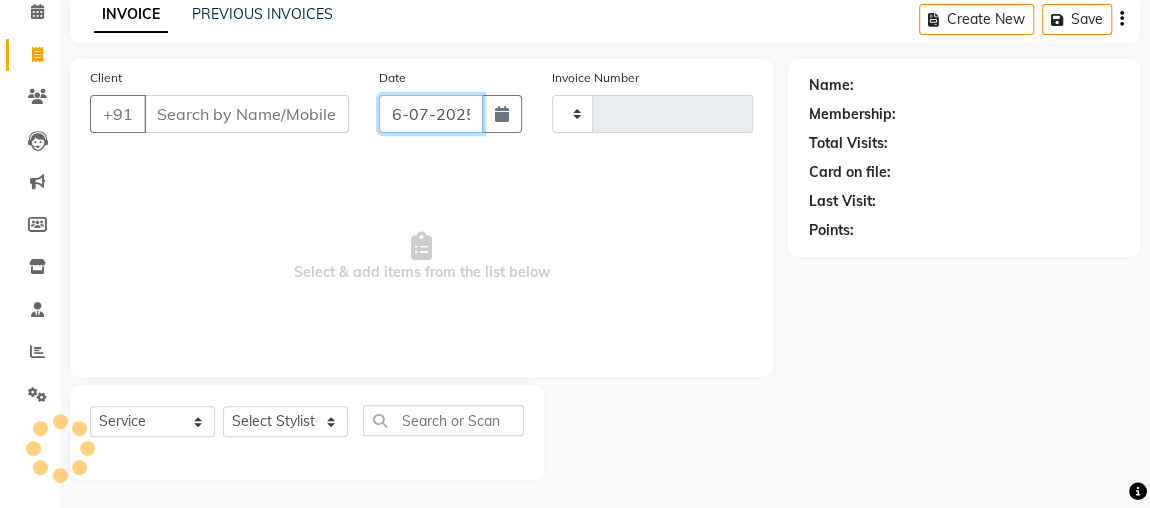 click on "26-07-2025" 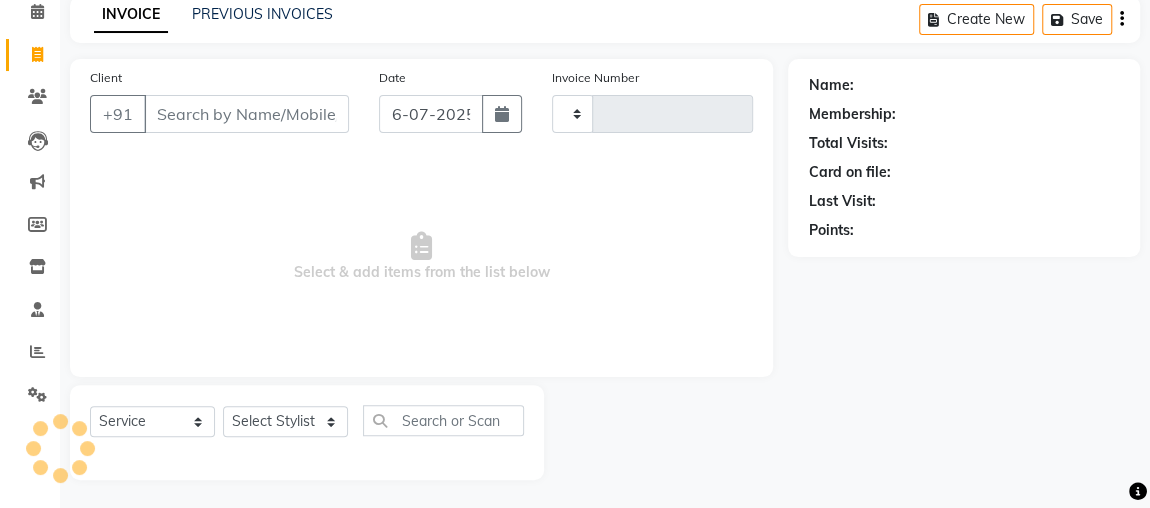 select on "7" 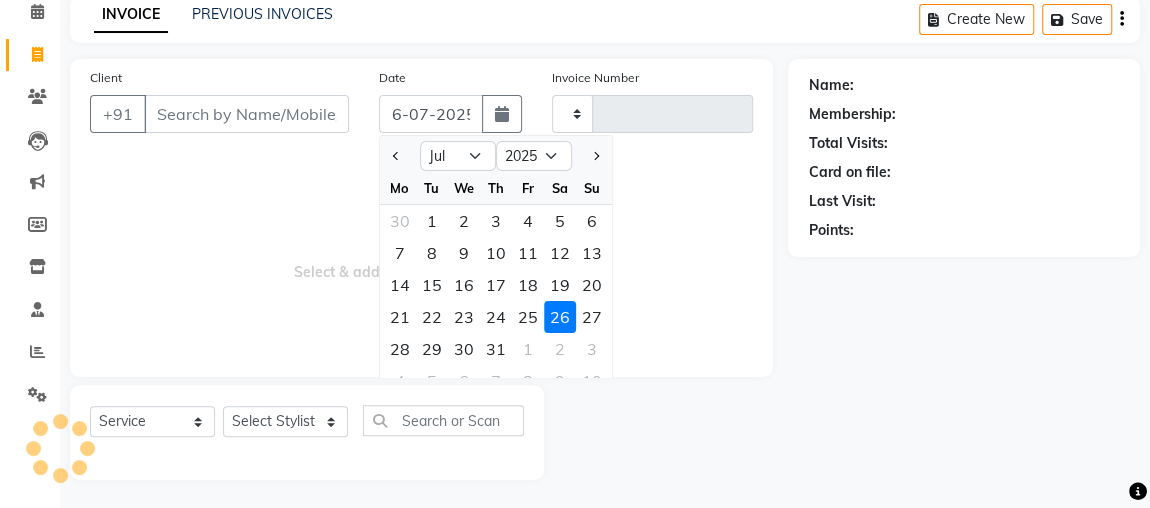 scroll, scrollTop: 0, scrollLeft: 0, axis: both 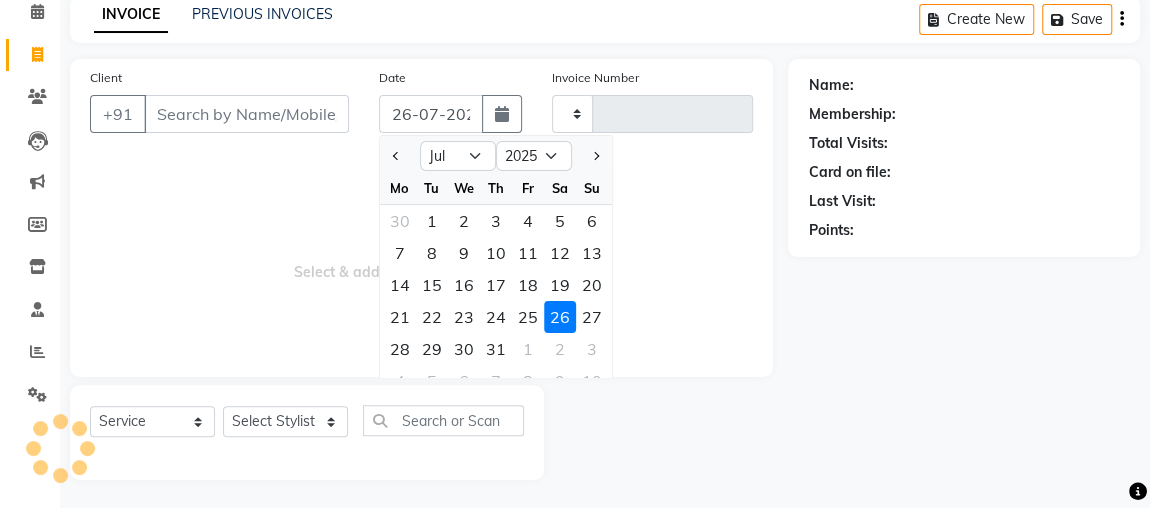 type on "1760" 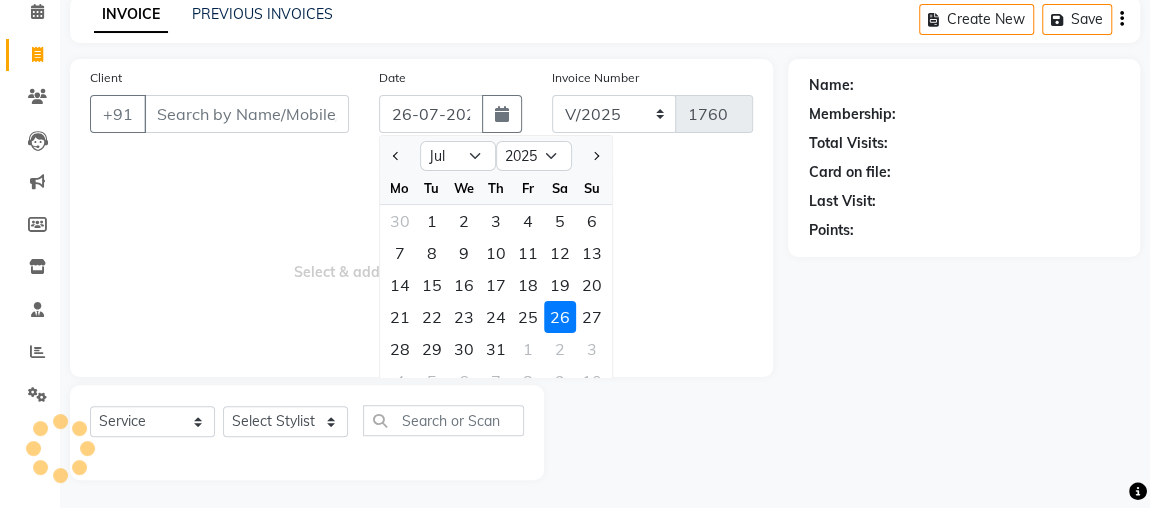 click on "26" 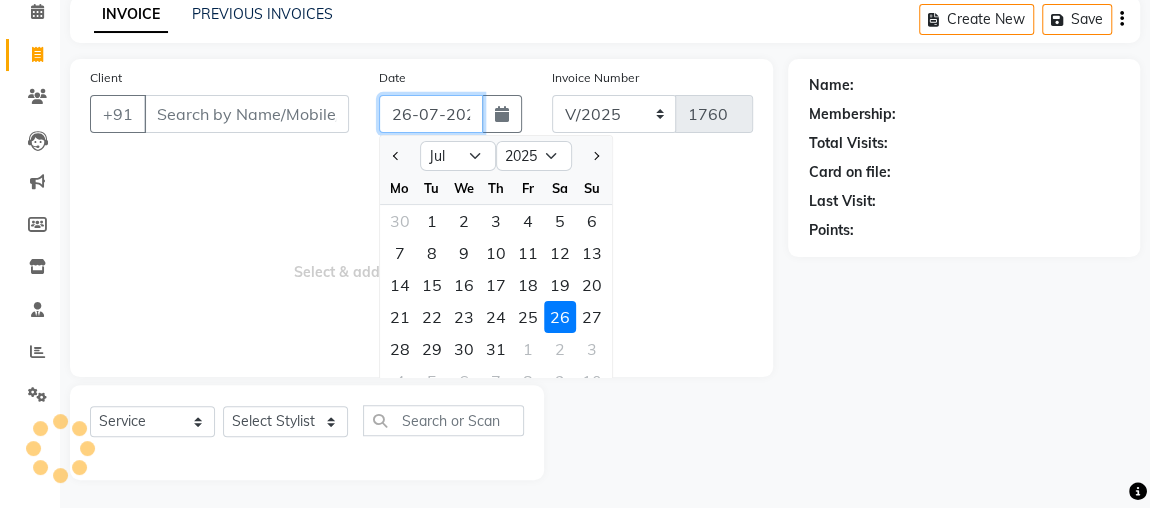 select on "4363" 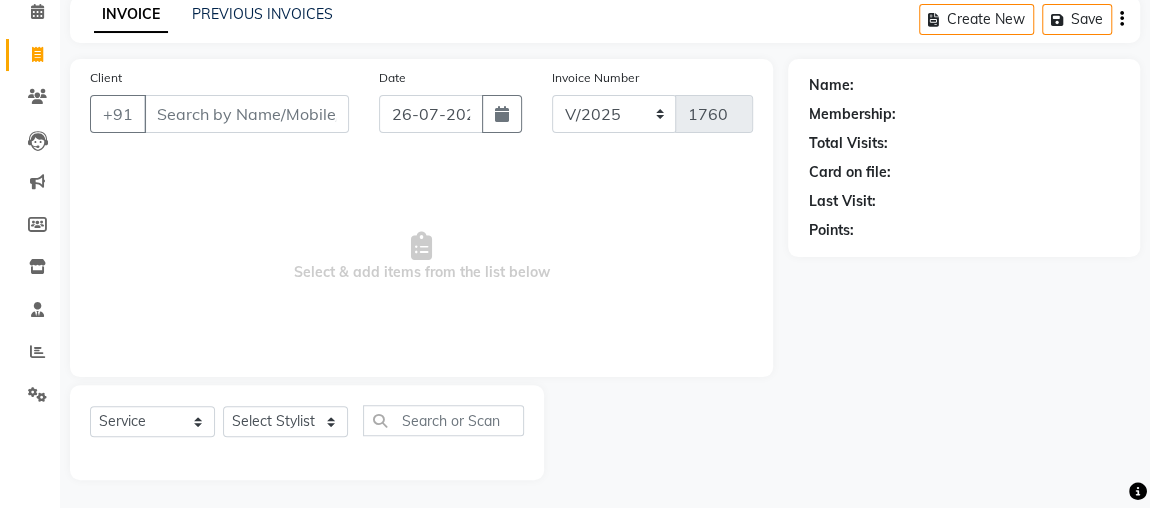 click on "Client +91 Date [DATE] Invoice Number V/2025 V/2025-26 1760 Select & add items from the list below" 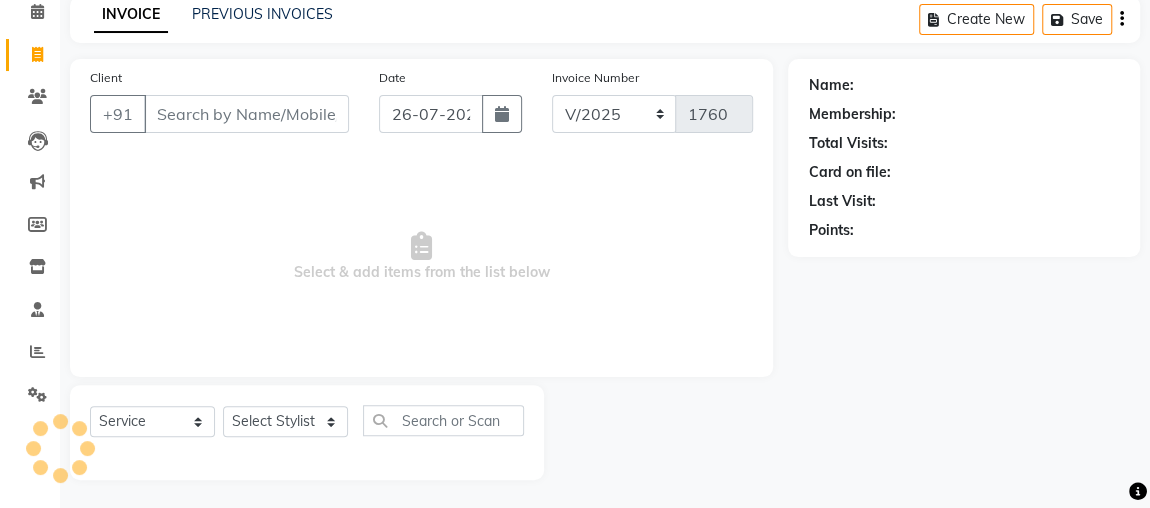 click on "Client +91 Date [DATE] Invoice Number V/2025 V/2025-26 1760 Select & add items from the list below" 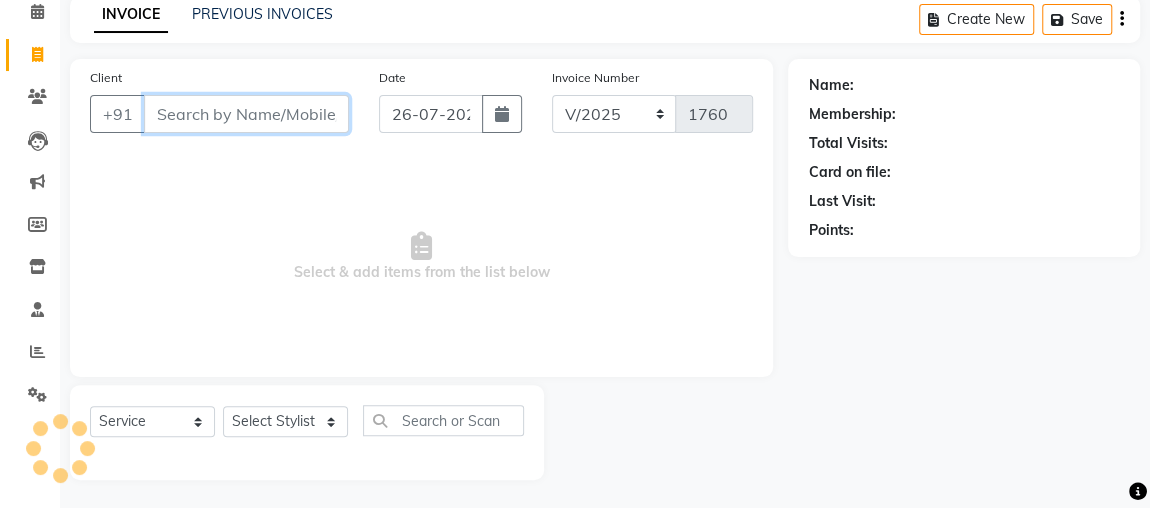 click on "Client" at bounding box center [246, 114] 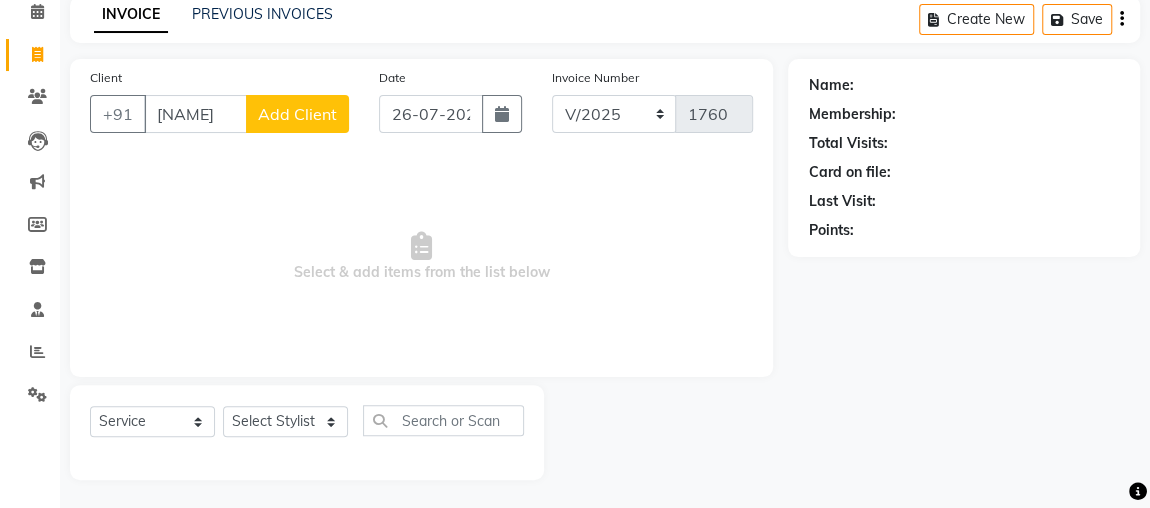 click on "Client +91 [NAME] Add Client Date [DATE] Invoice Number V/2025 V/2025-26 1760 Select & add items from the list below" 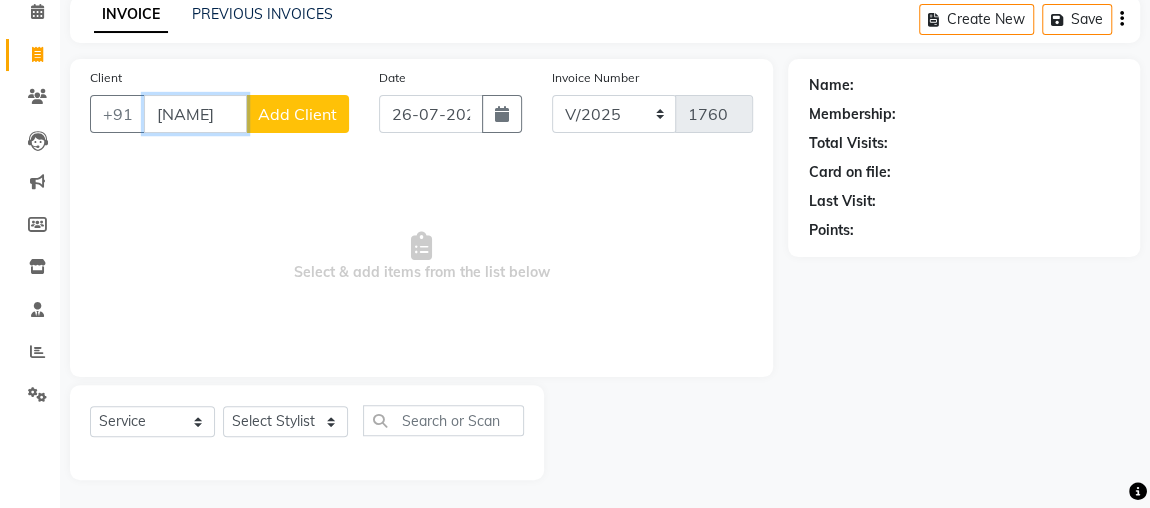 click on "[NAME]" at bounding box center (195, 114) 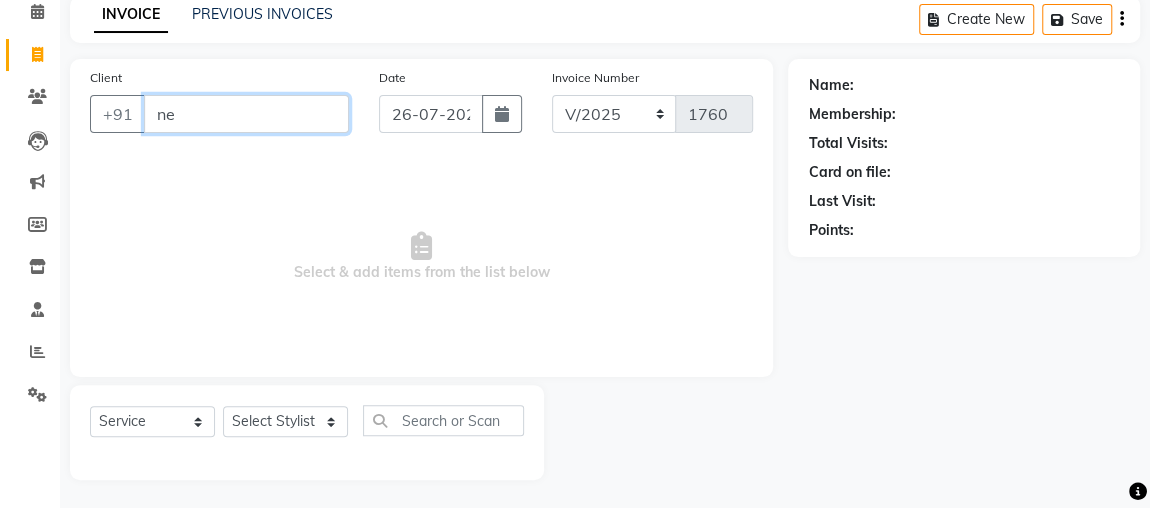 type on "n" 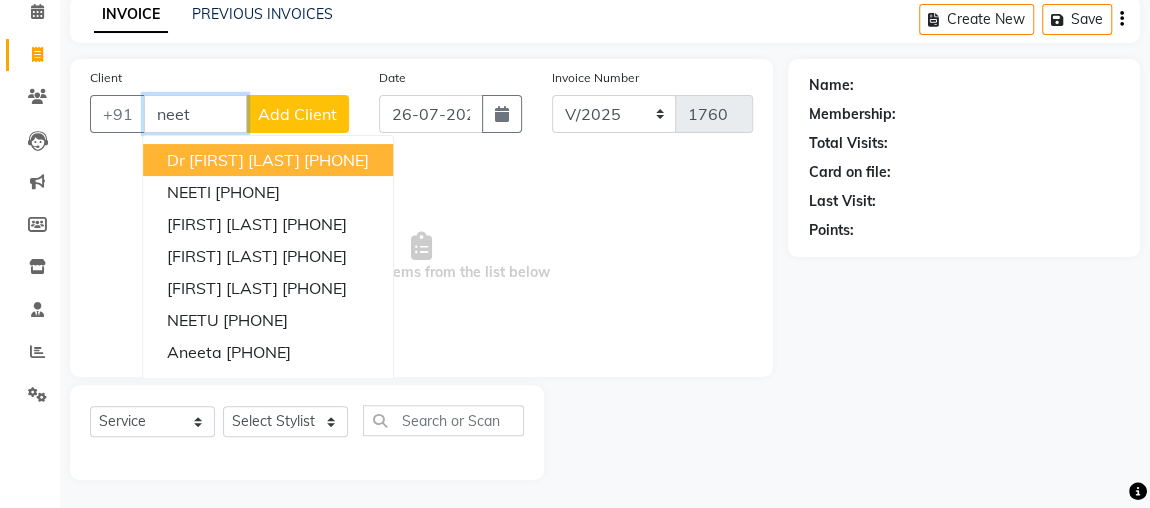 click on "[PHONE]" at bounding box center [336, 160] 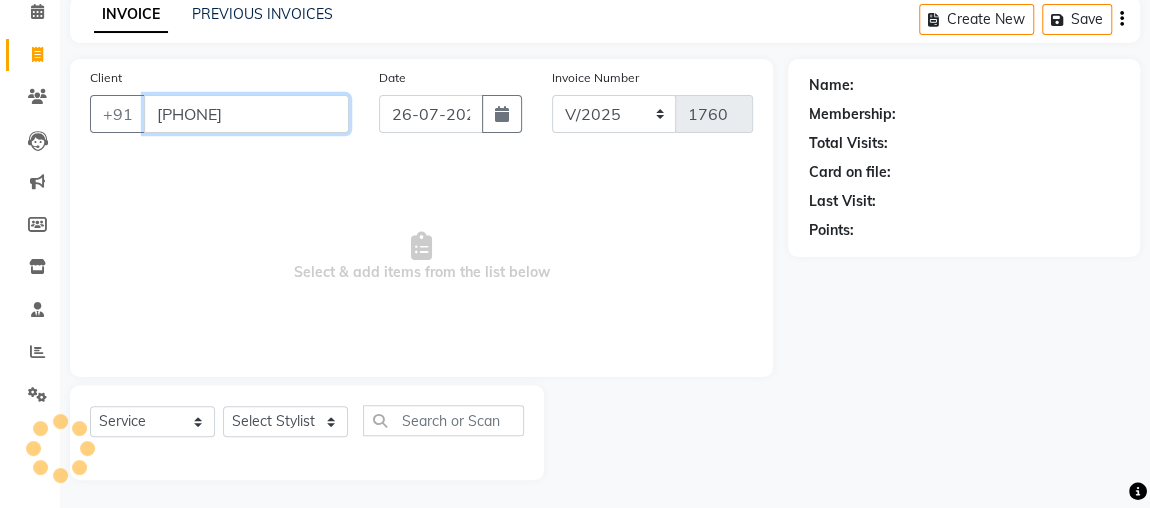 type on "[PHONE]" 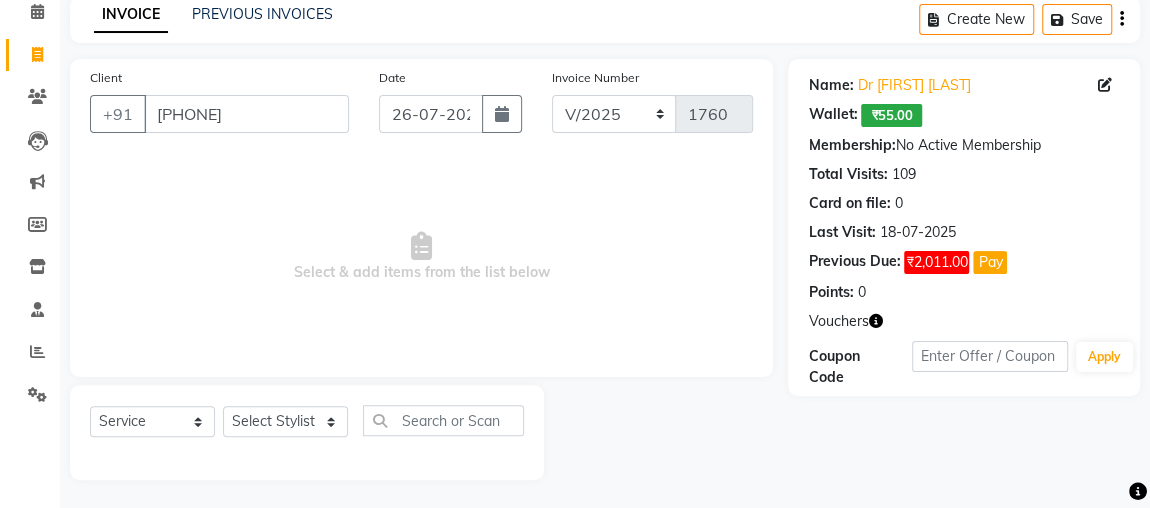 scroll, scrollTop: 89, scrollLeft: 0, axis: vertical 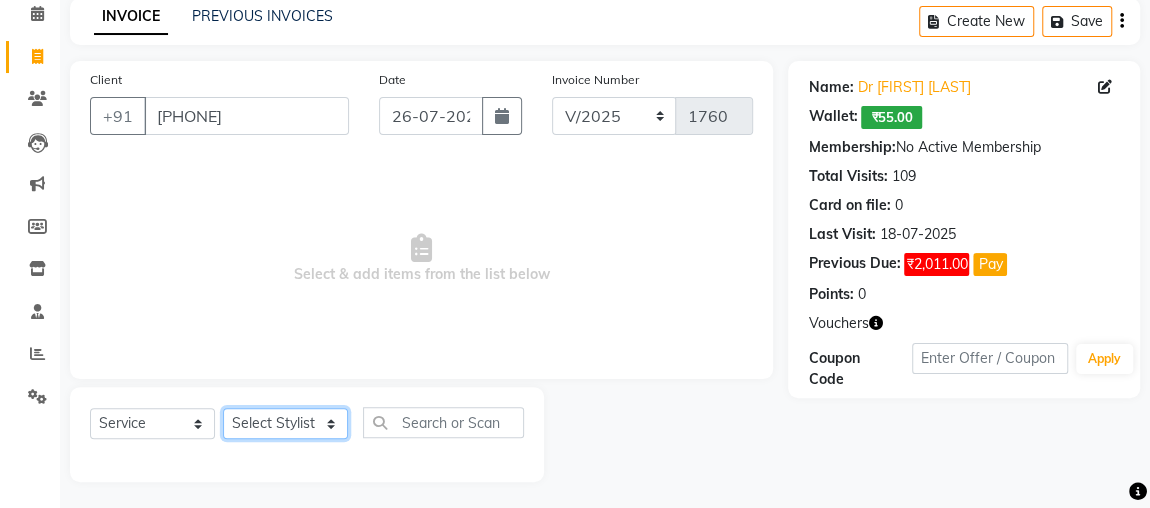 click on "Select Stylist Aftab ajju anjali Ankita yadav FARHAAN FIROZ Gaurav IMRAAN janisha khushi MAKEUPS AND PREBRIDAL nidhi  PRACHI princy  riya satish SHAGUFTA shivani SHIVI sonam cant TBASSUM varsha  VISHAL vishal gutam" 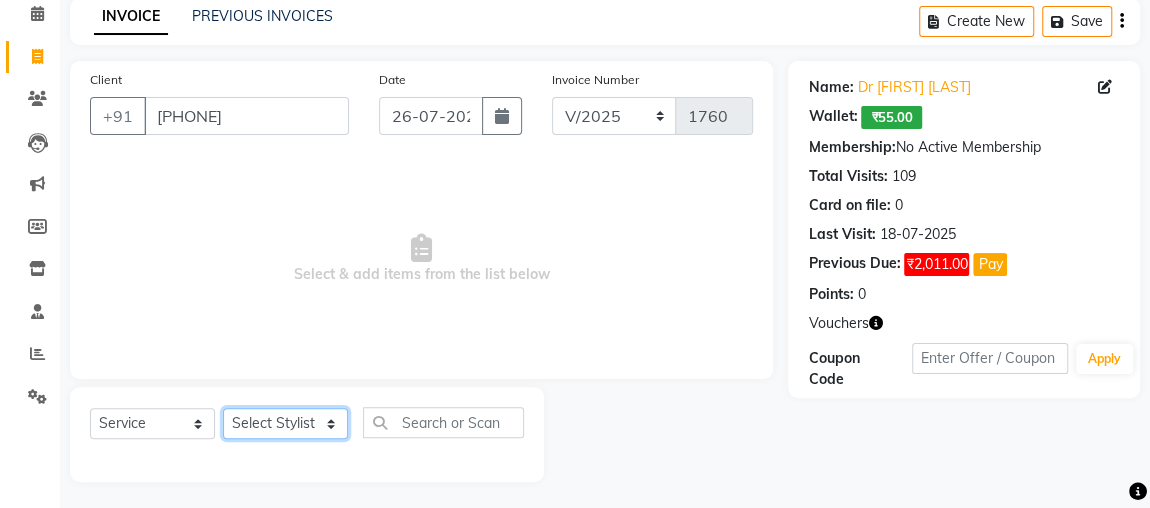 select on "32641" 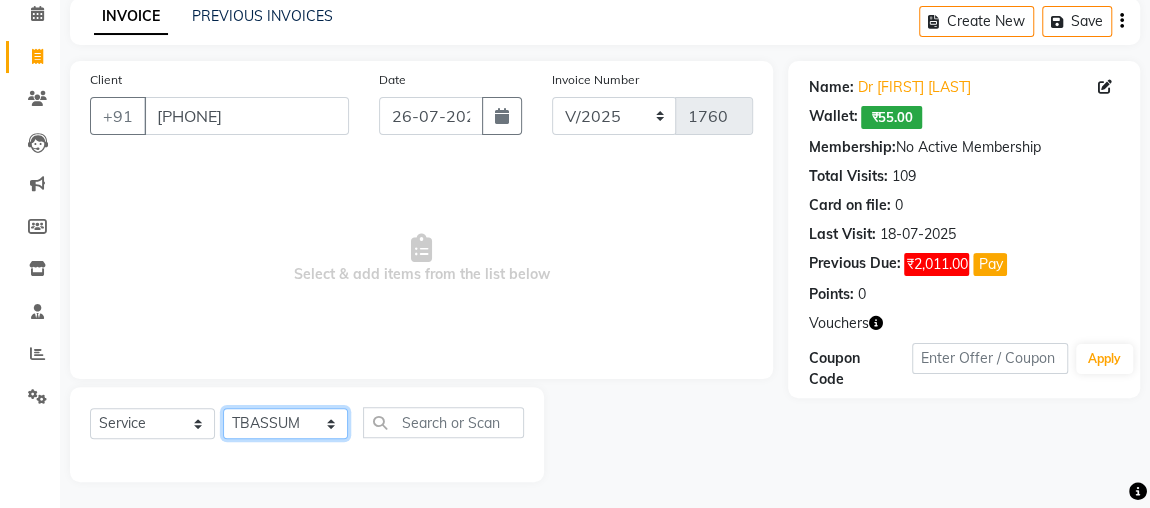 click on "Select Stylist Aftab ajju anjali Ankita yadav FARHAAN FIROZ Gaurav IMRAAN janisha khushi MAKEUPS AND PREBRIDAL nidhi  PRACHI princy  riya satish SHAGUFTA shivani SHIVI sonam cant TBASSUM varsha  VISHAL vishal gutam" 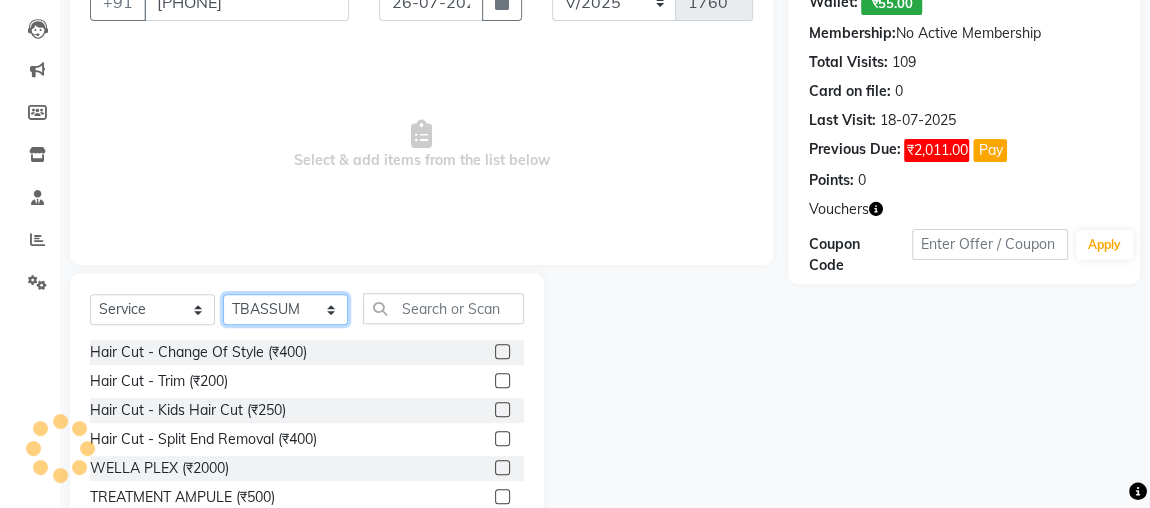 scroll, scrollTop: 250, scrollLeft: 0, axis: vertical 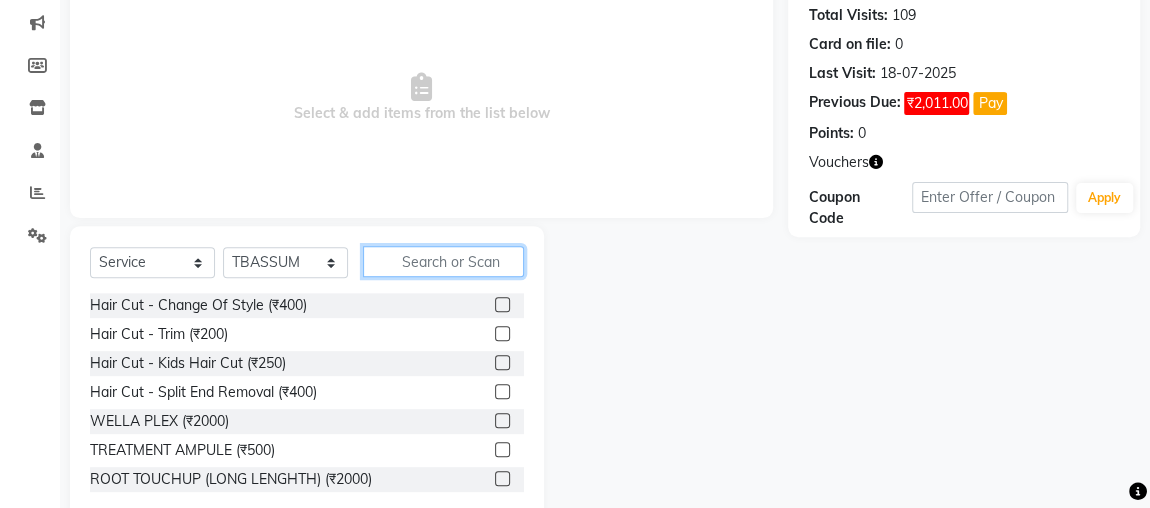 click 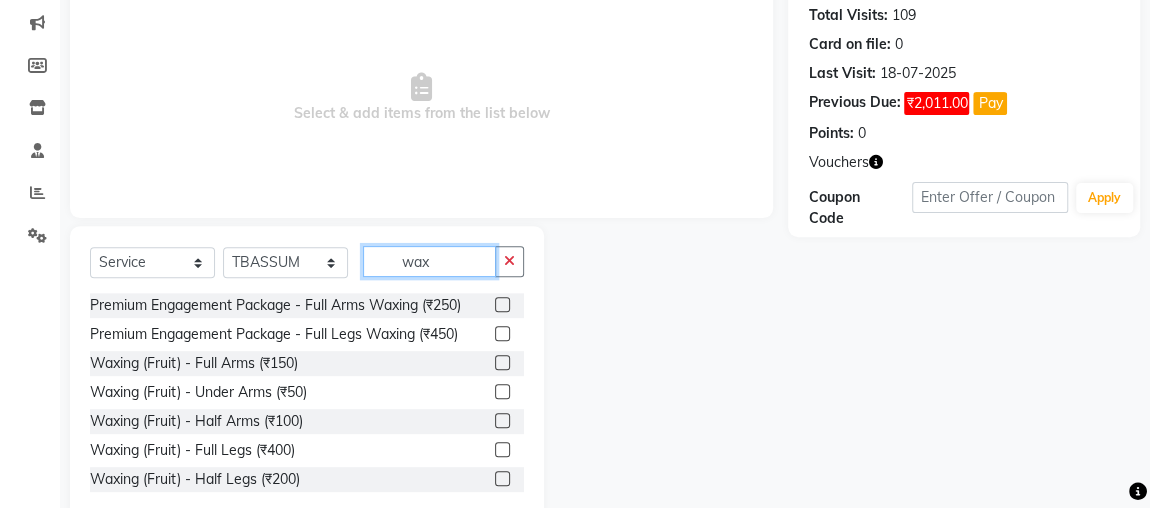 type on "wax" 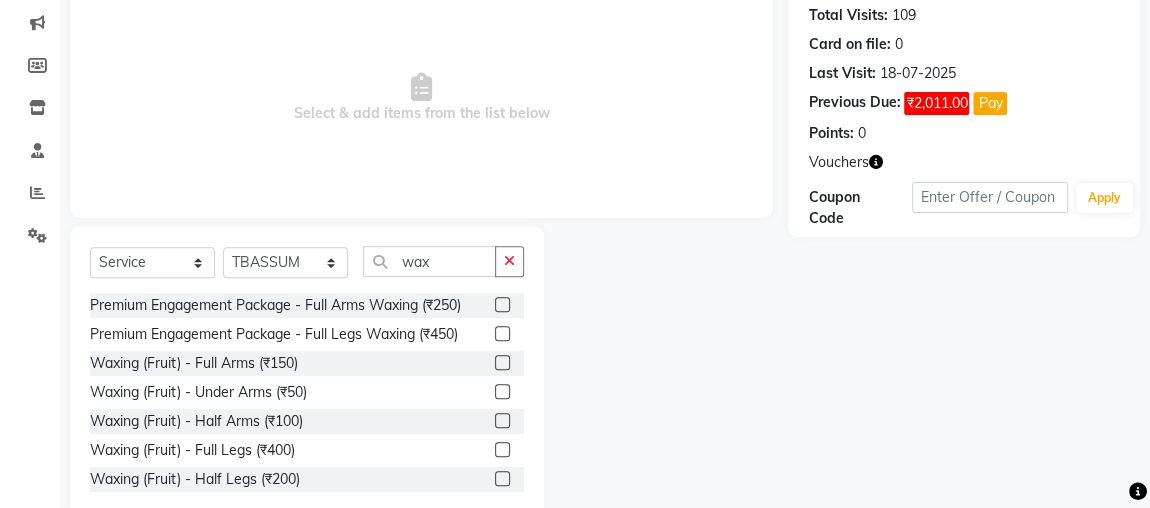 click 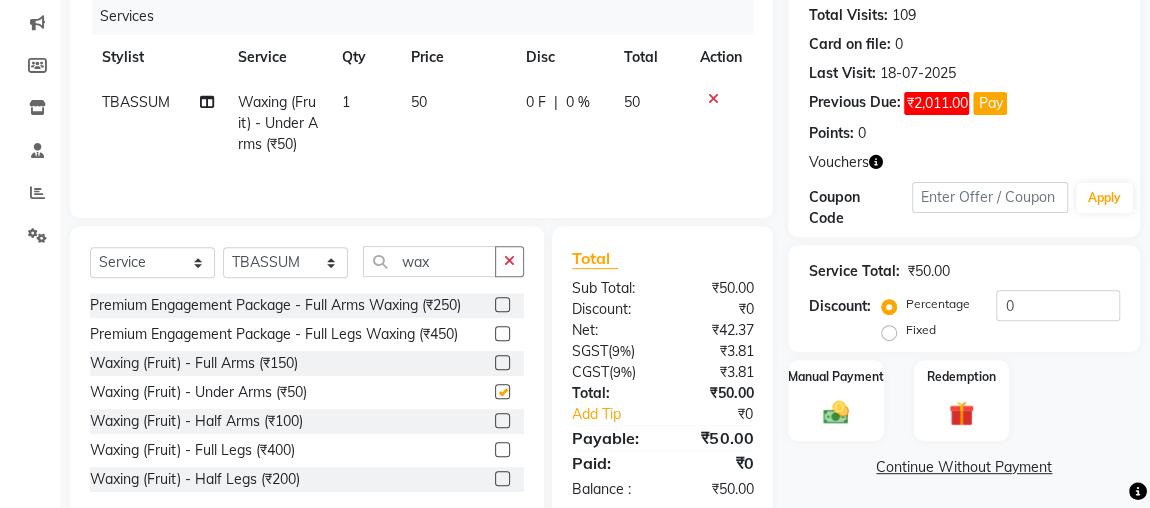 checkbox on "false" 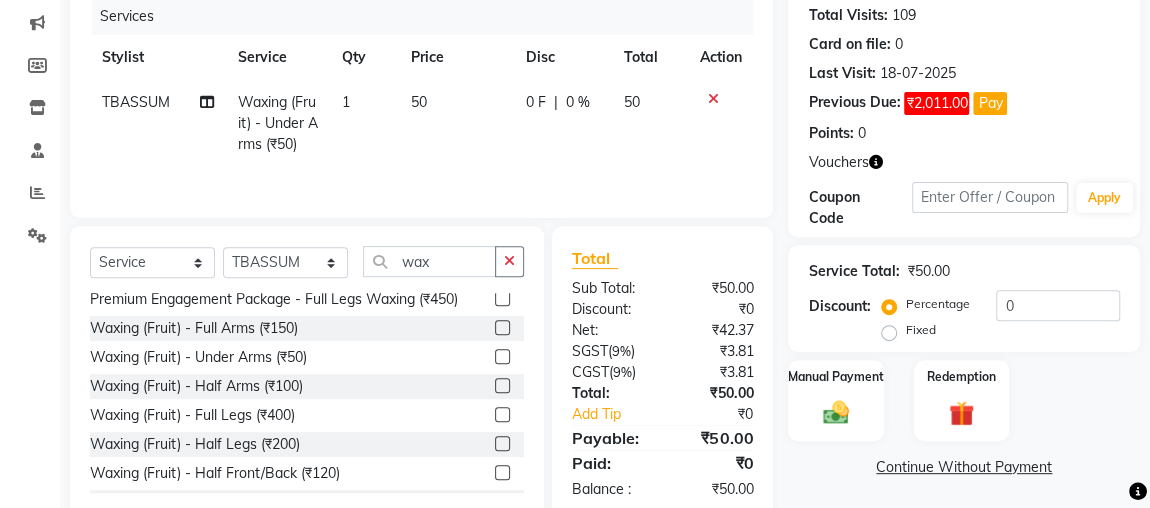 scroll, scrollTop: 50, scrollLeft: 0, axis: vertical 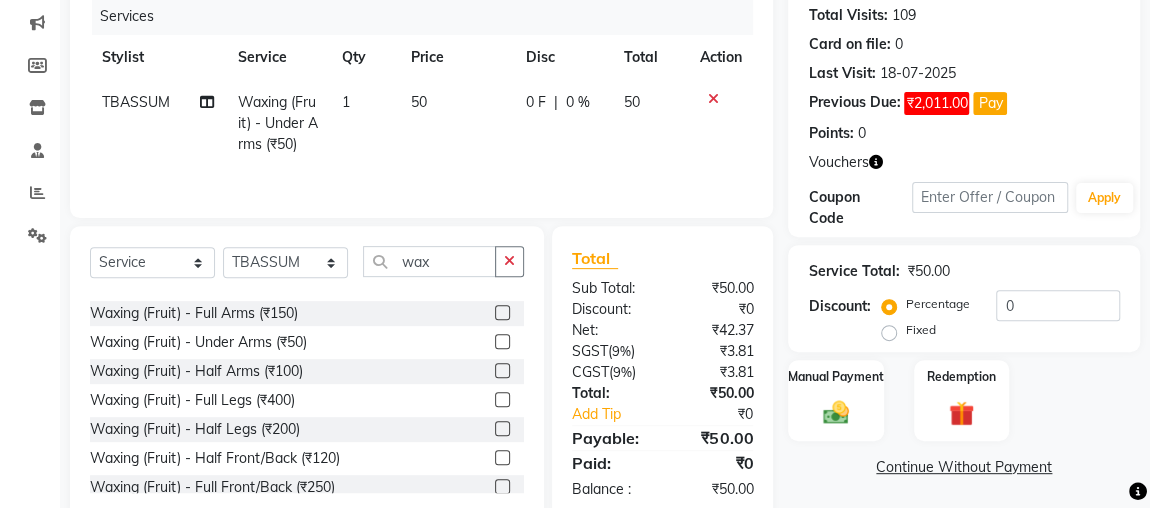 click 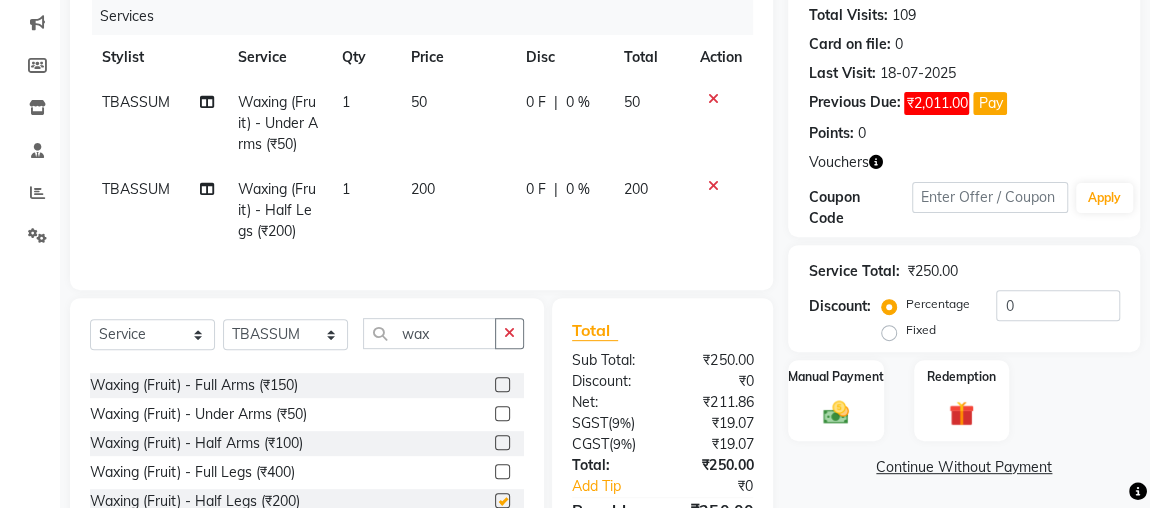 checkbox on "false" 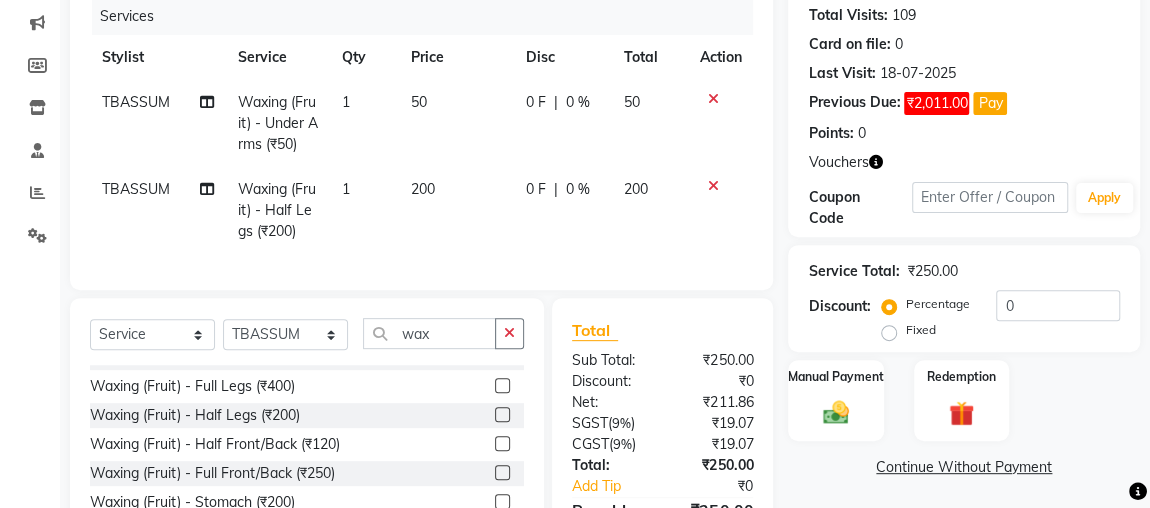 scroll, scrollTop: 79, scrollLeft: 0, axis: vertical 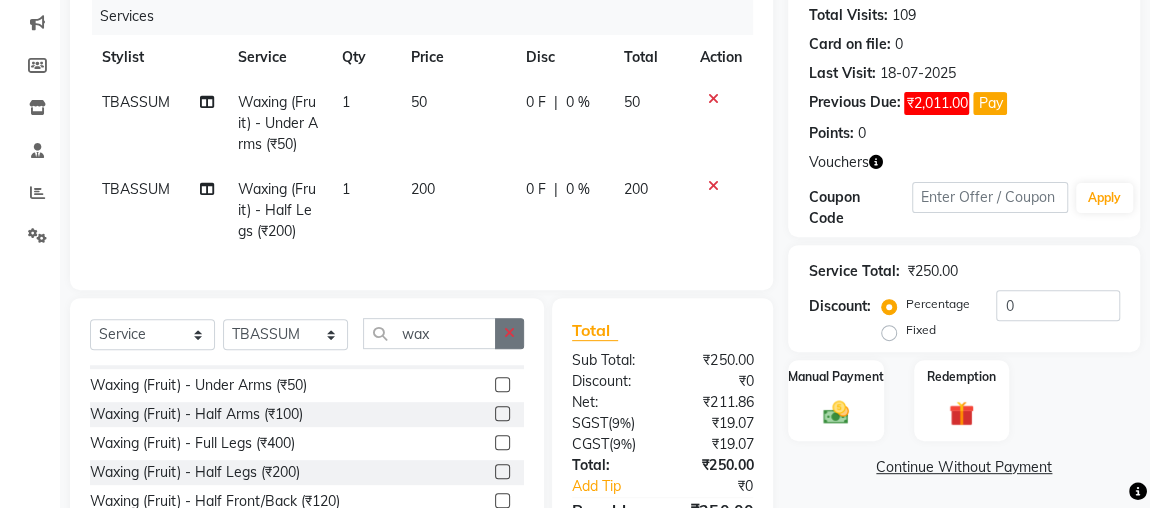 click 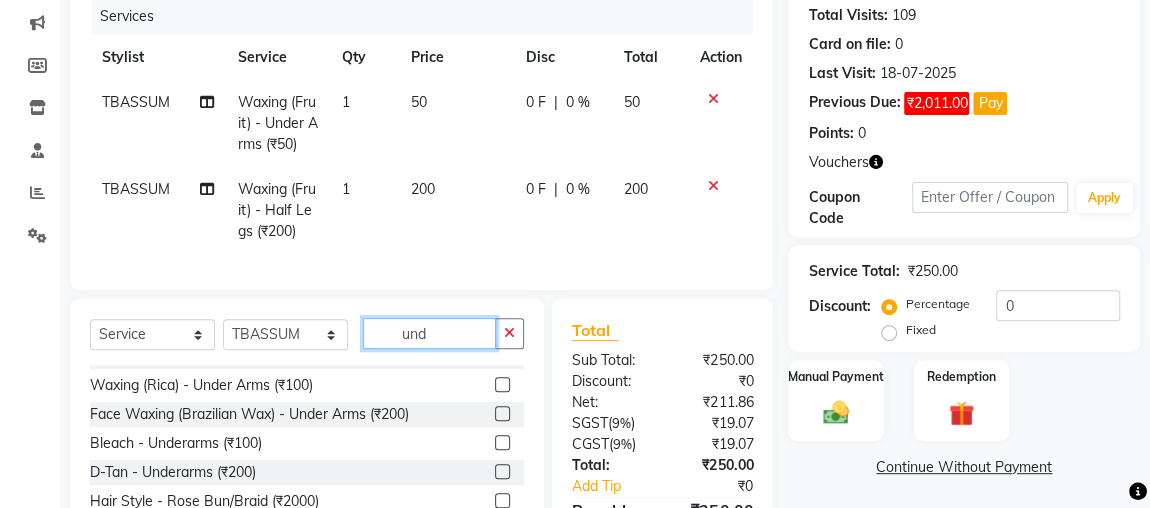 scroll, scrollTop: 3, scrollLeft: 0, axis: vertical 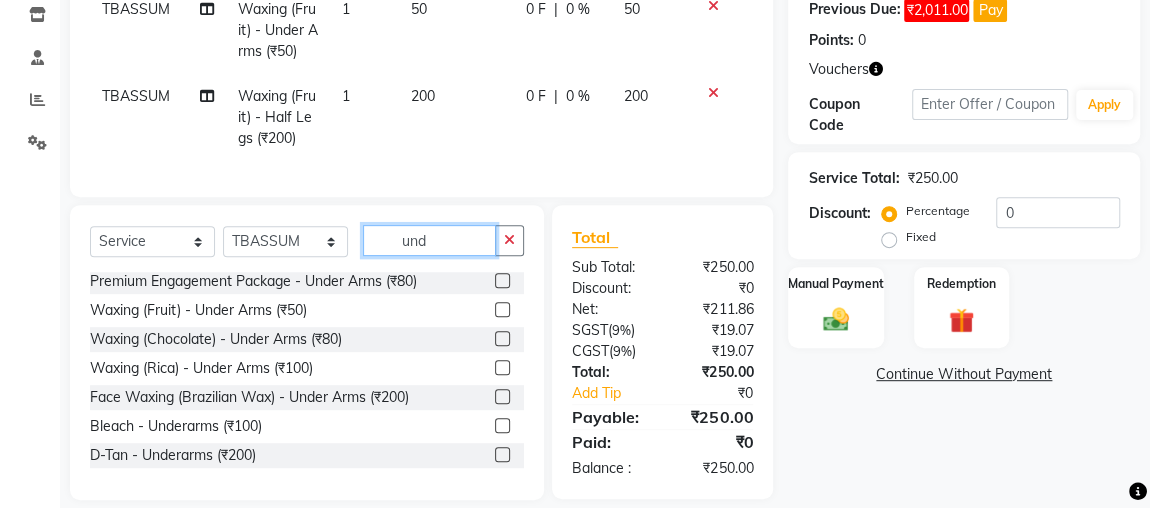type on "und" 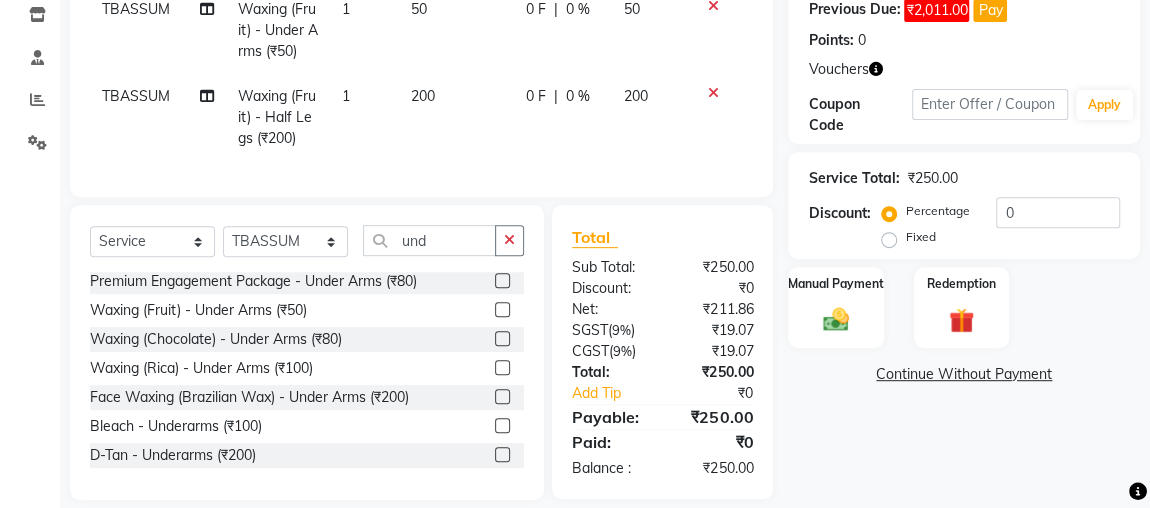 click 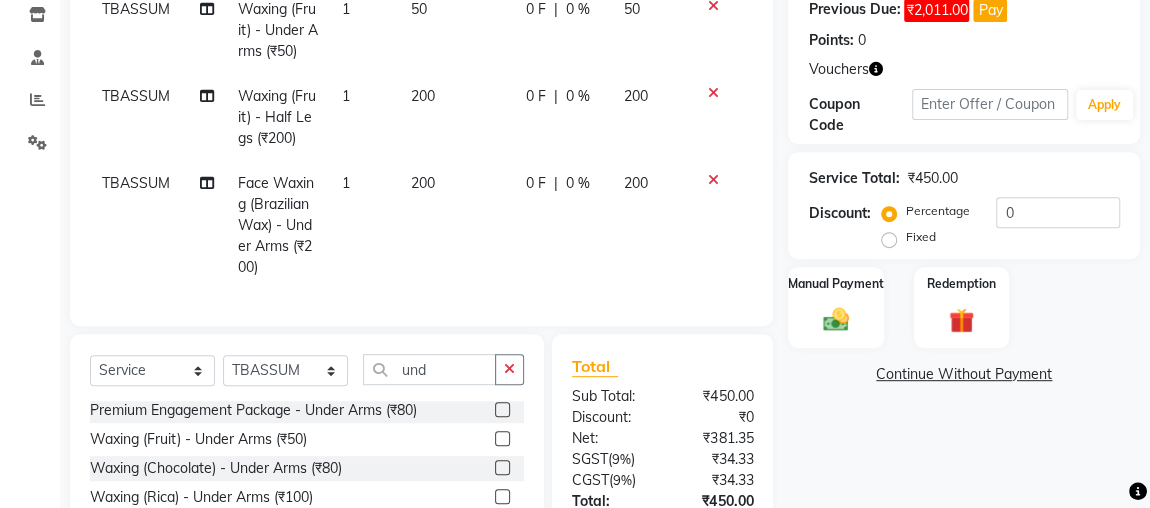 checkbox on "false" 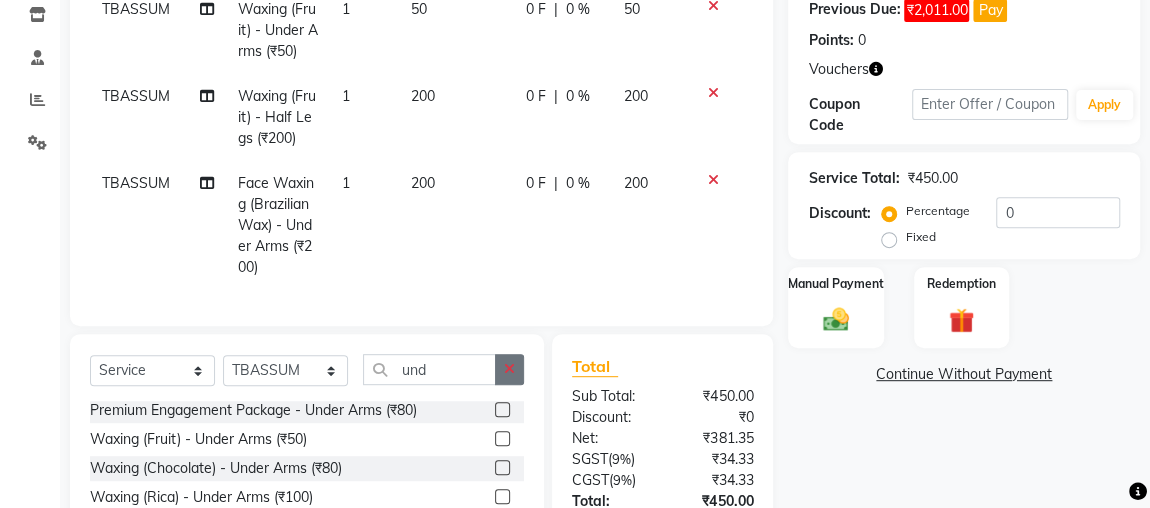 click 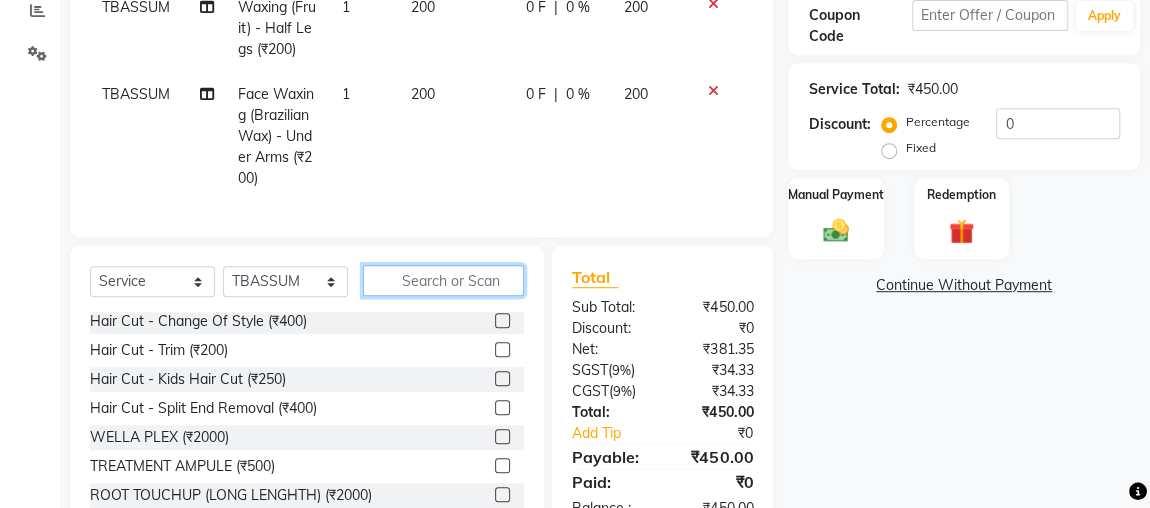 scroll, scrollTop: 425, scrollLeft: 0, axis: vertical 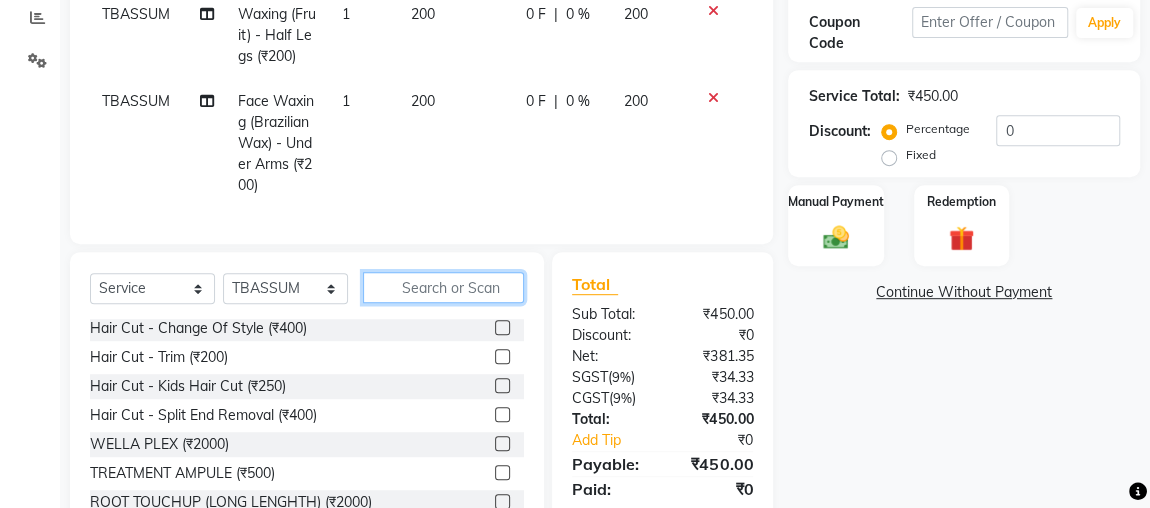 click 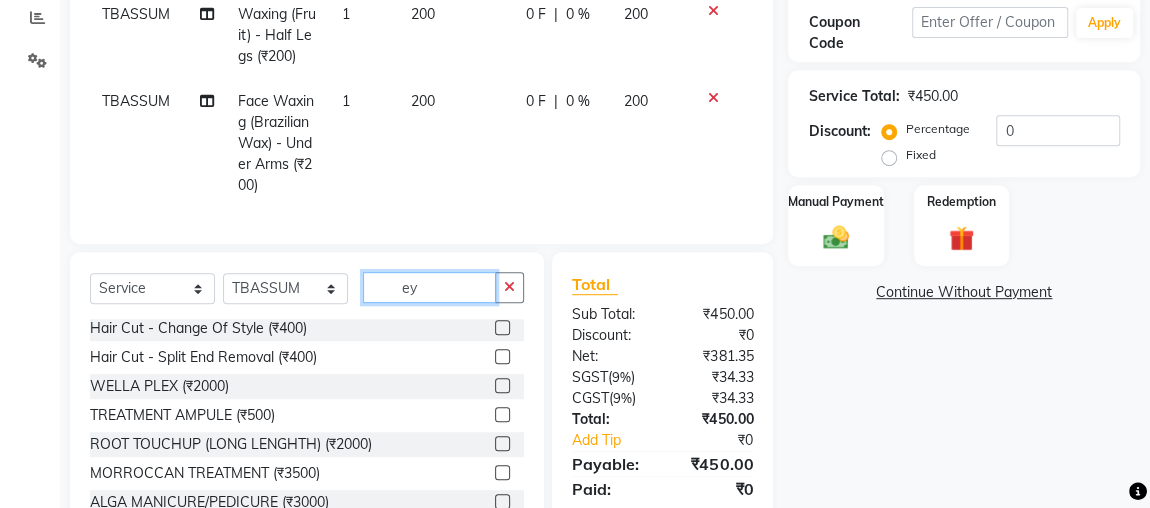 scroll, scrollTop: 0, scrollLeft: 0, axis: both 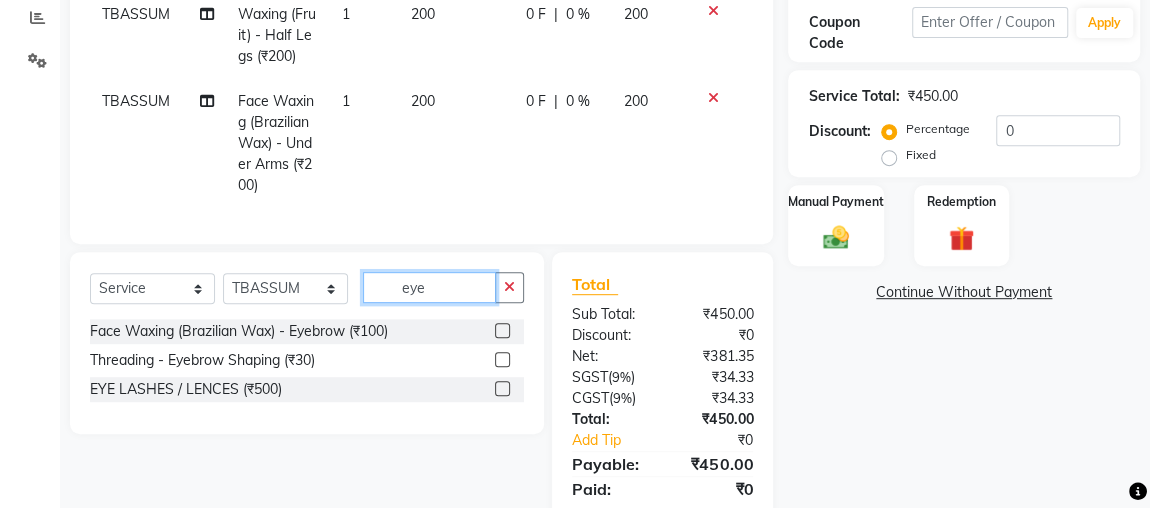 type on "eye" 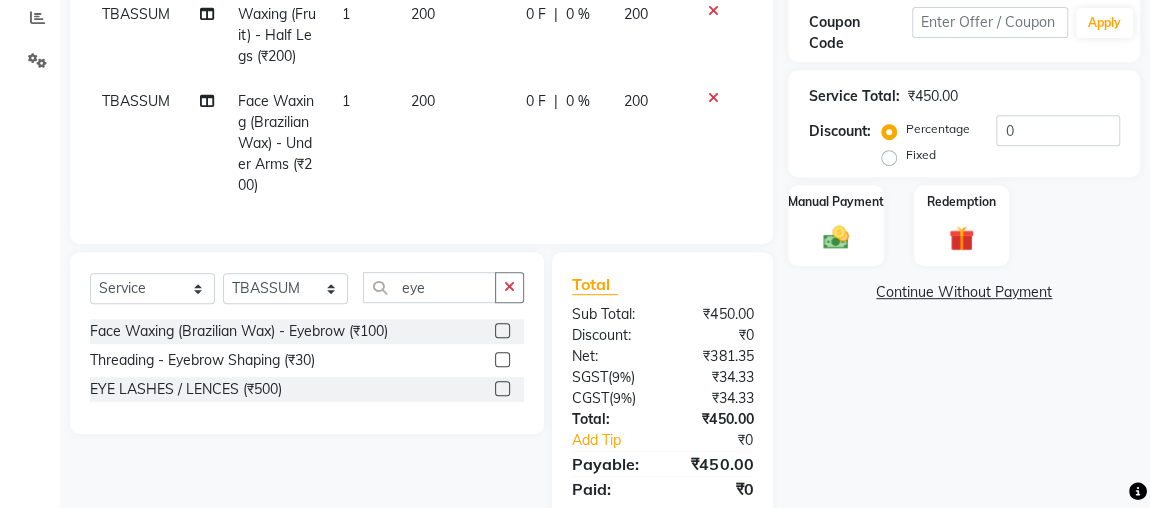 click 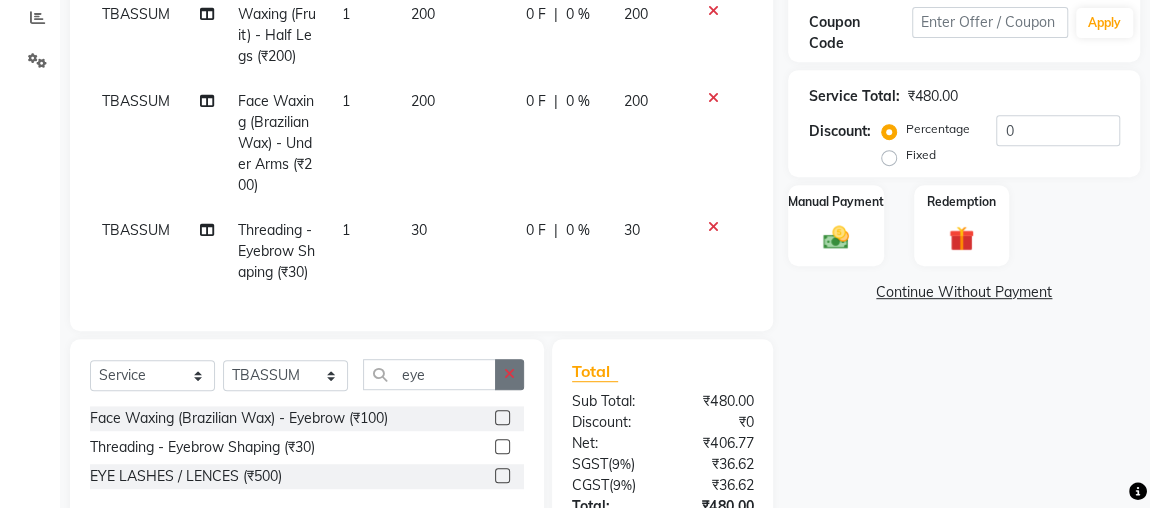click 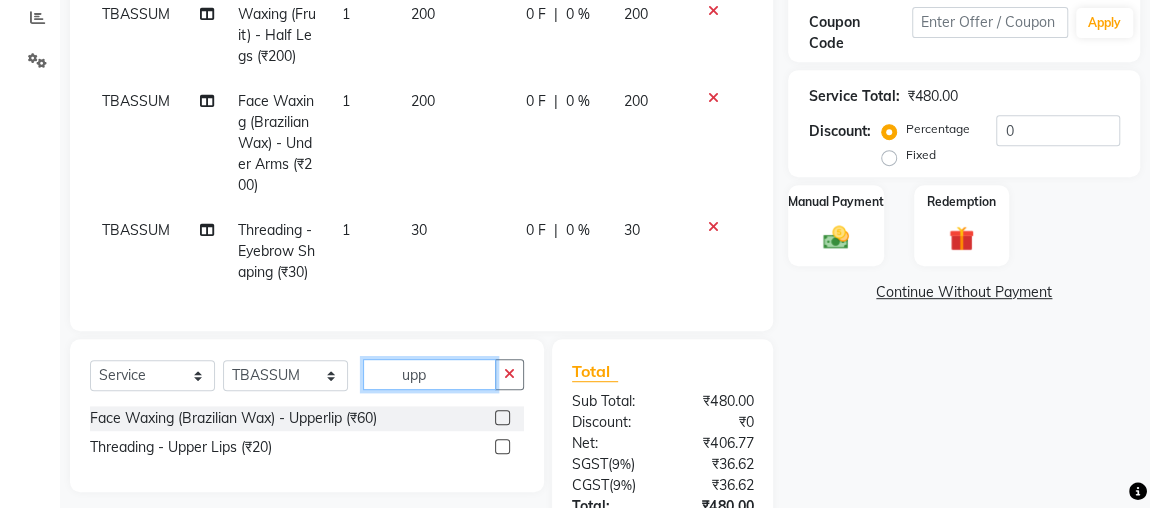type on "upp" 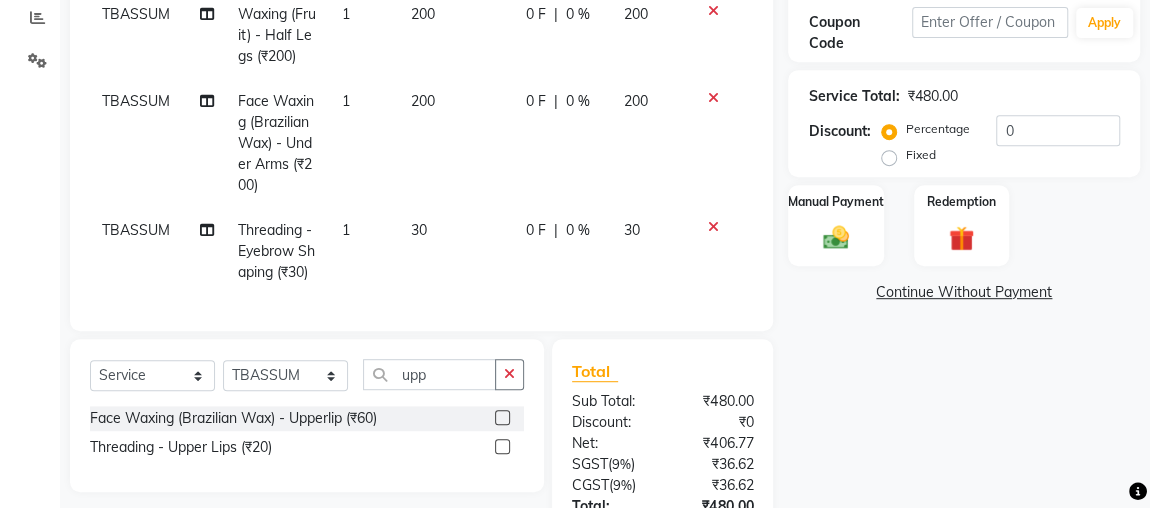 click 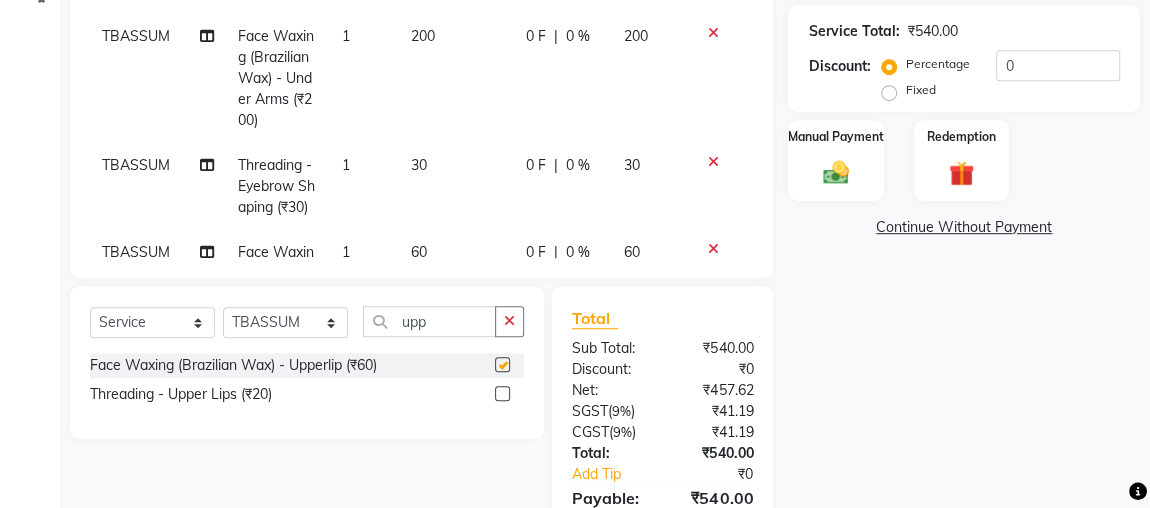 scroll, scrollTop: 538, scrollLeft: 0, axis: vertical 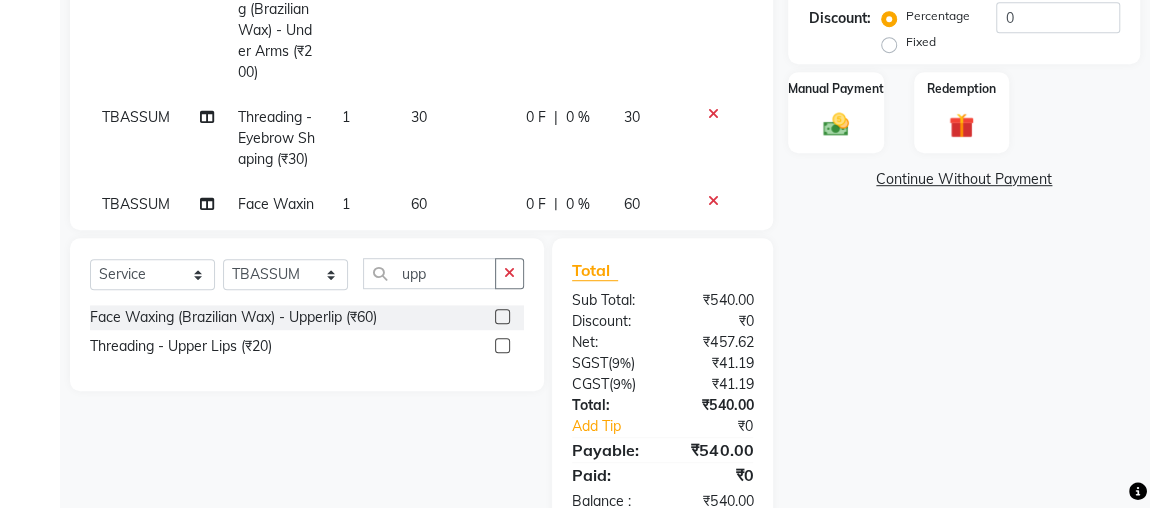 checkbox on "false" 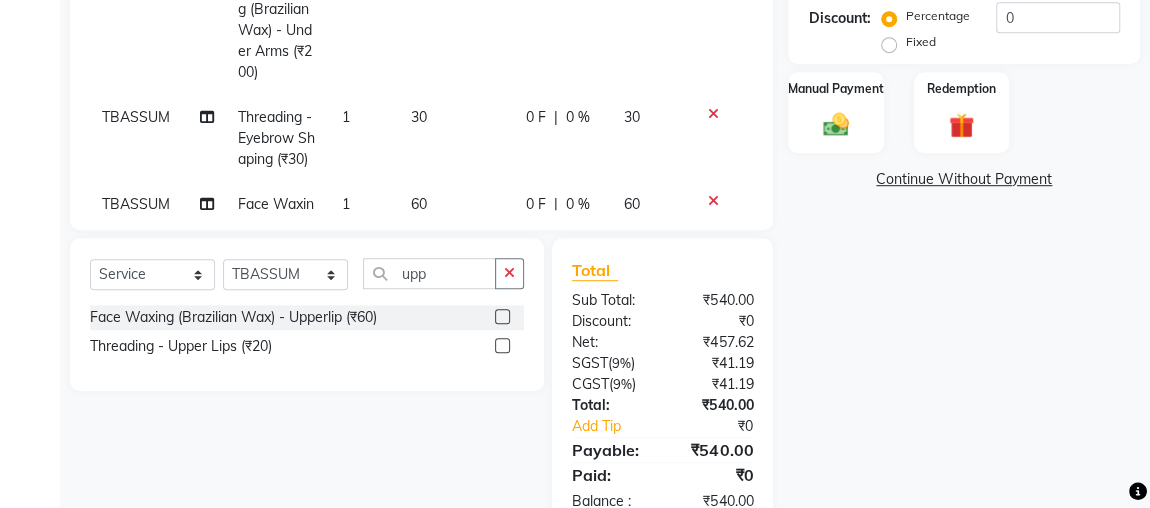 scroll, scrollTop: 109, scrollLeft: 0, axis: vertical 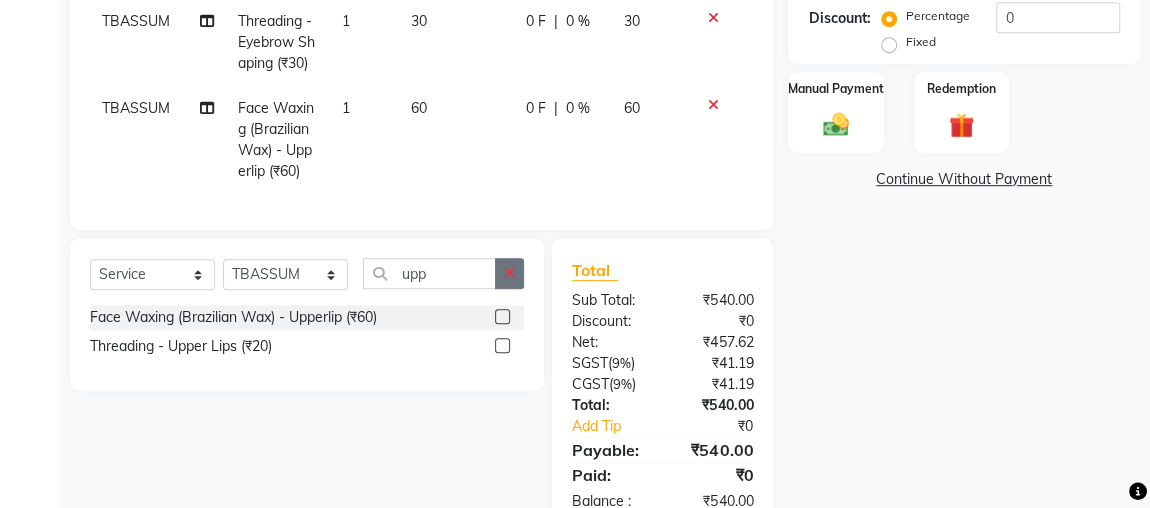 click 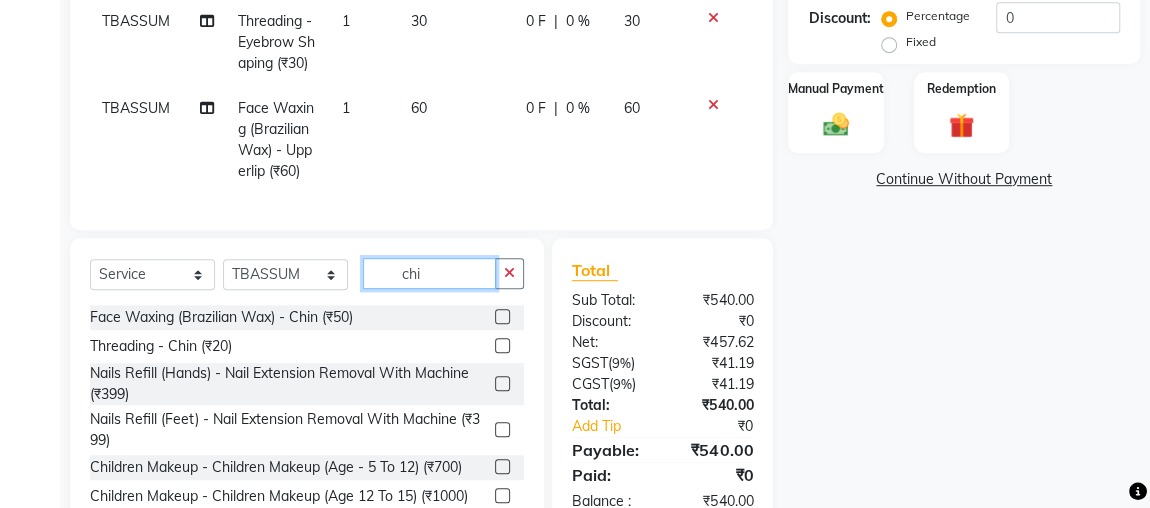 type on "chi" 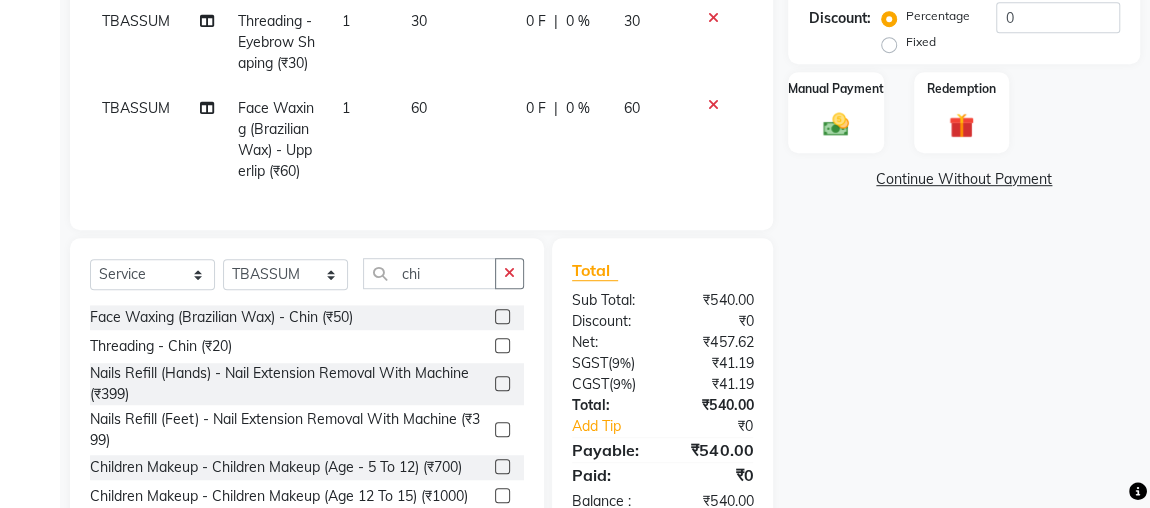 click 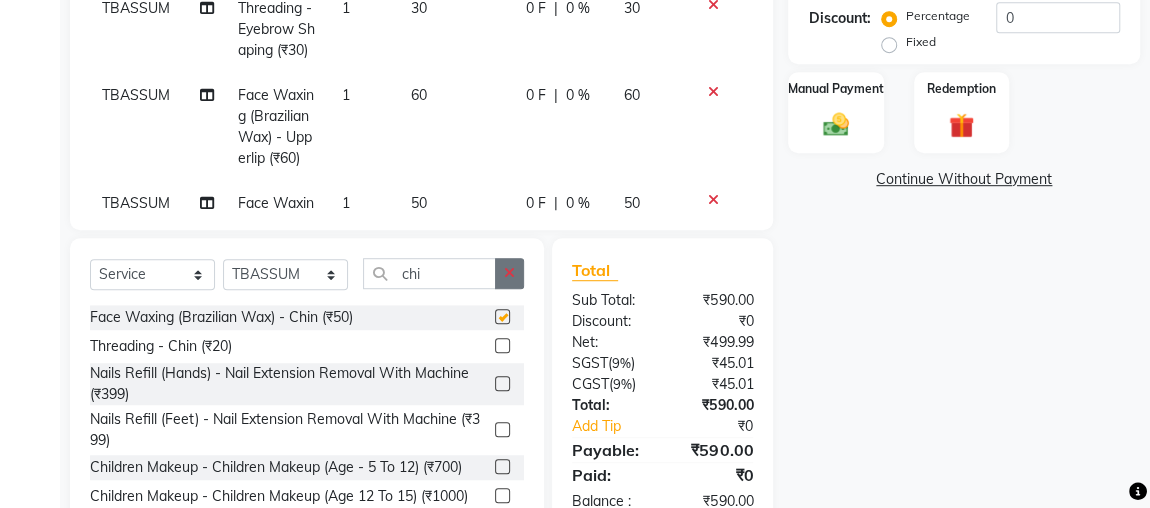 click 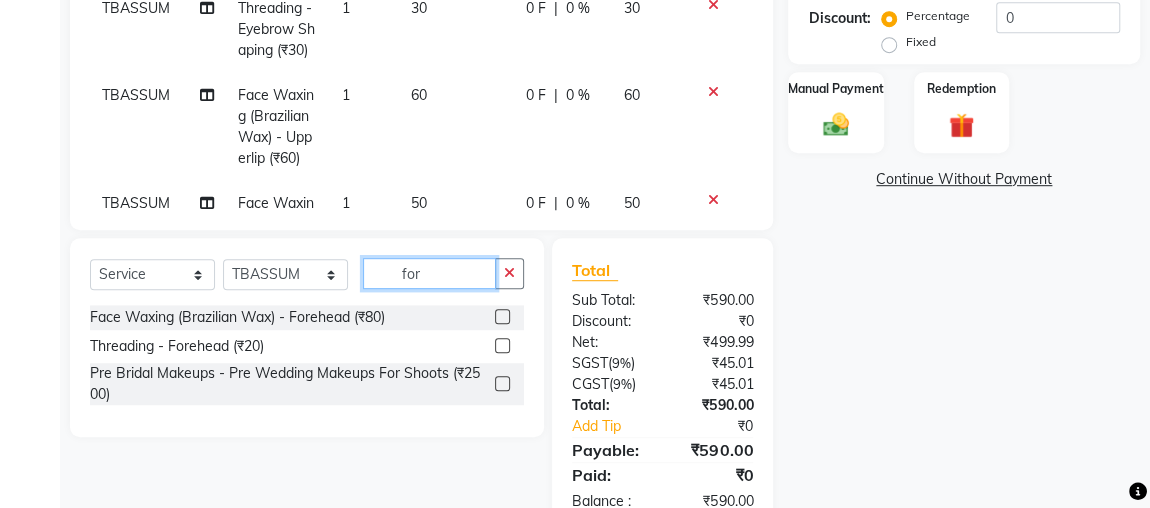 type on "for" 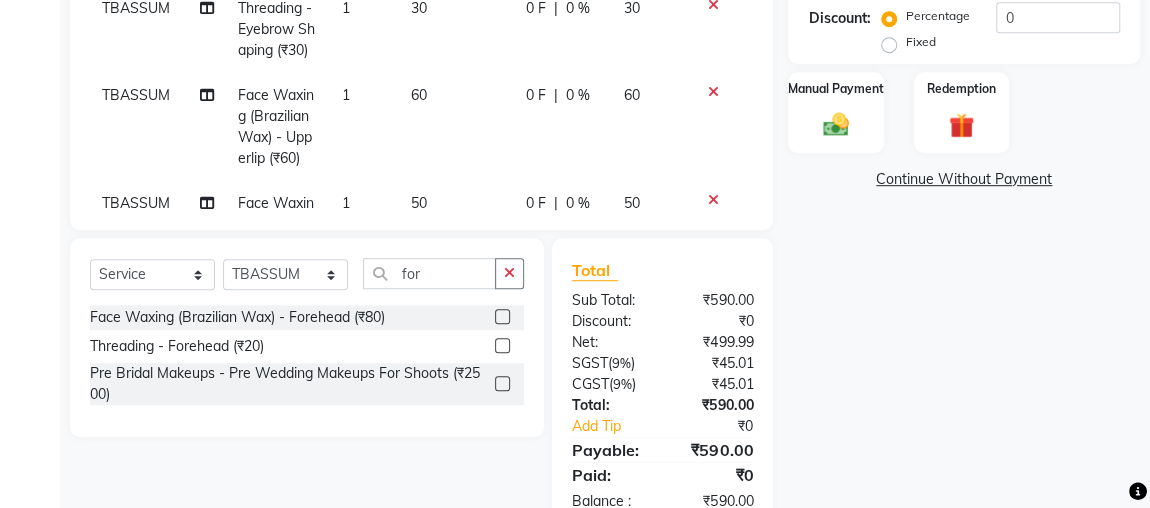 click 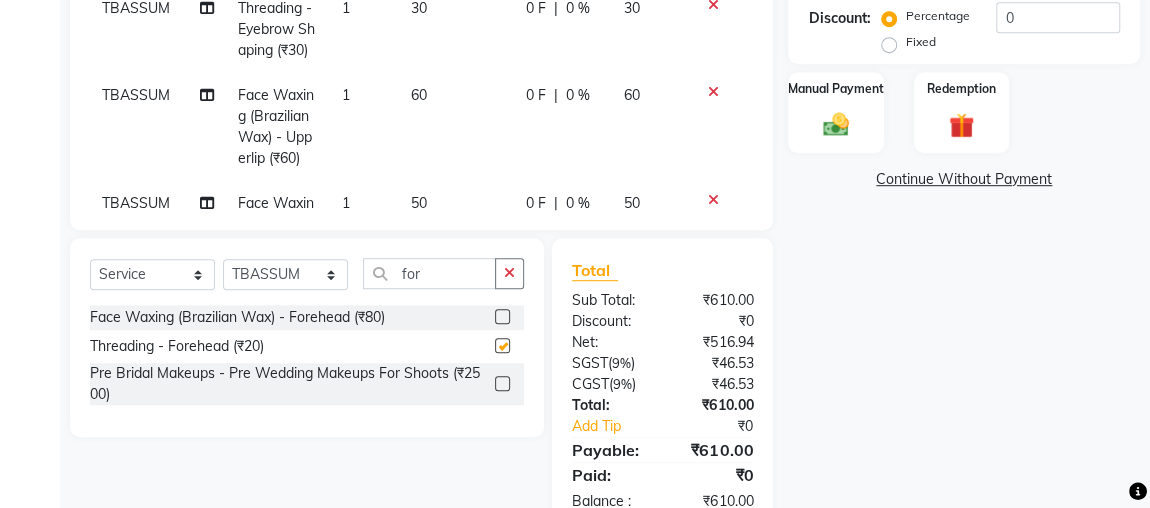 checkbox on "false" 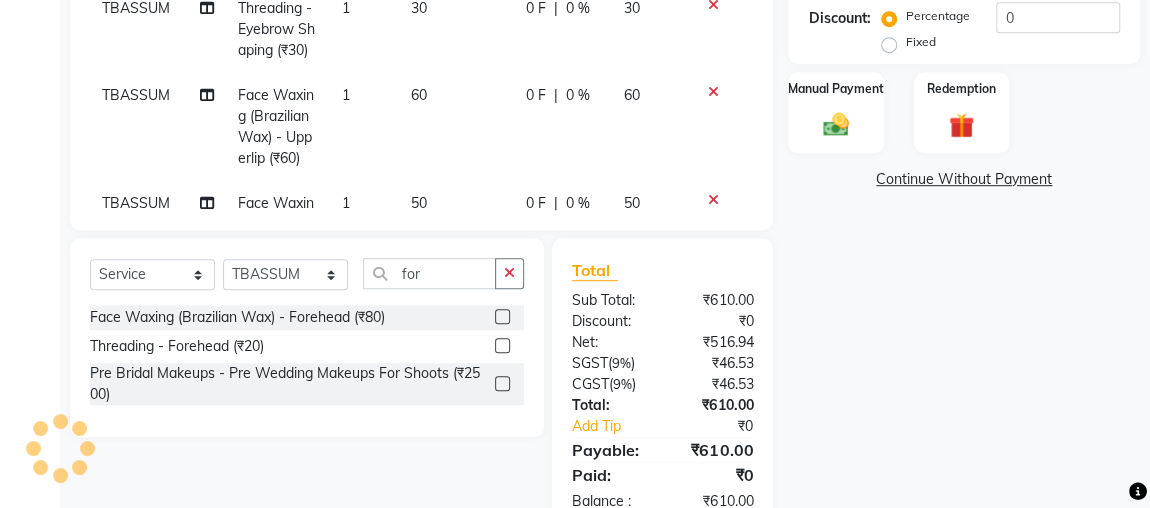 scroll, scrollTop: 304, scrollLeft: 0, axis: vertical 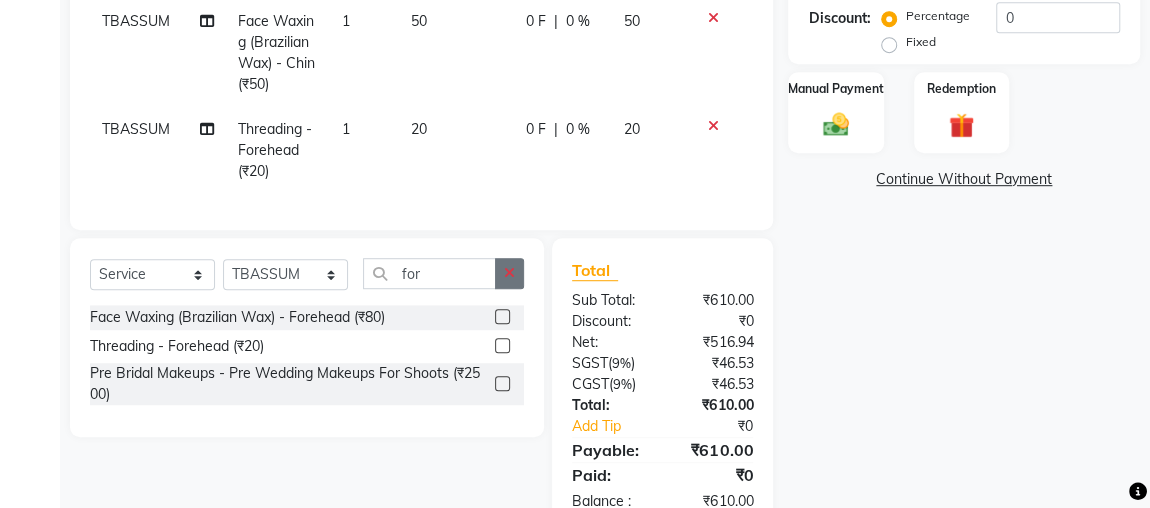 click 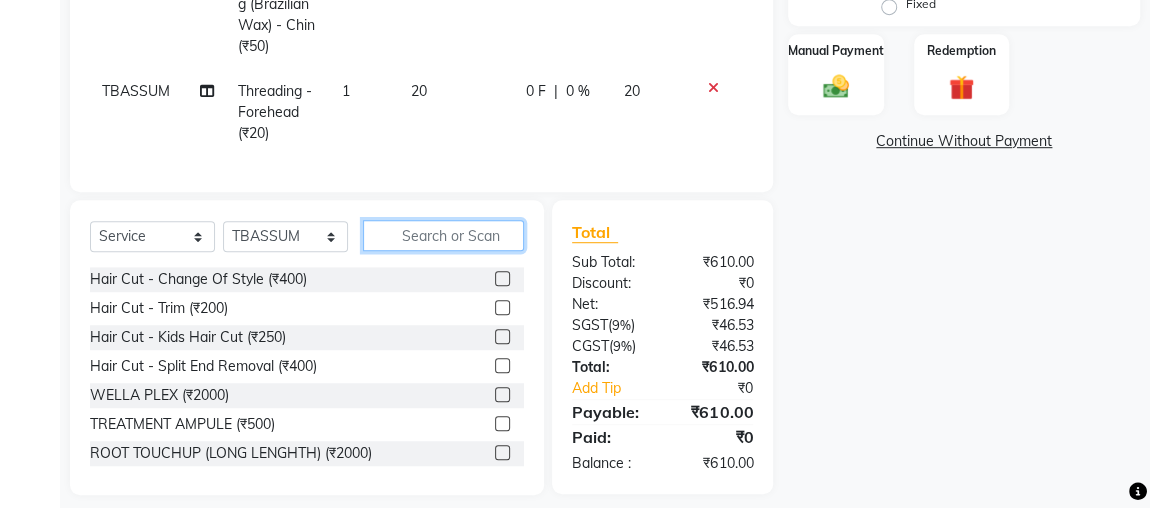 scroll, scrollTop: 591, scrollLeft: 0, axis: vertical 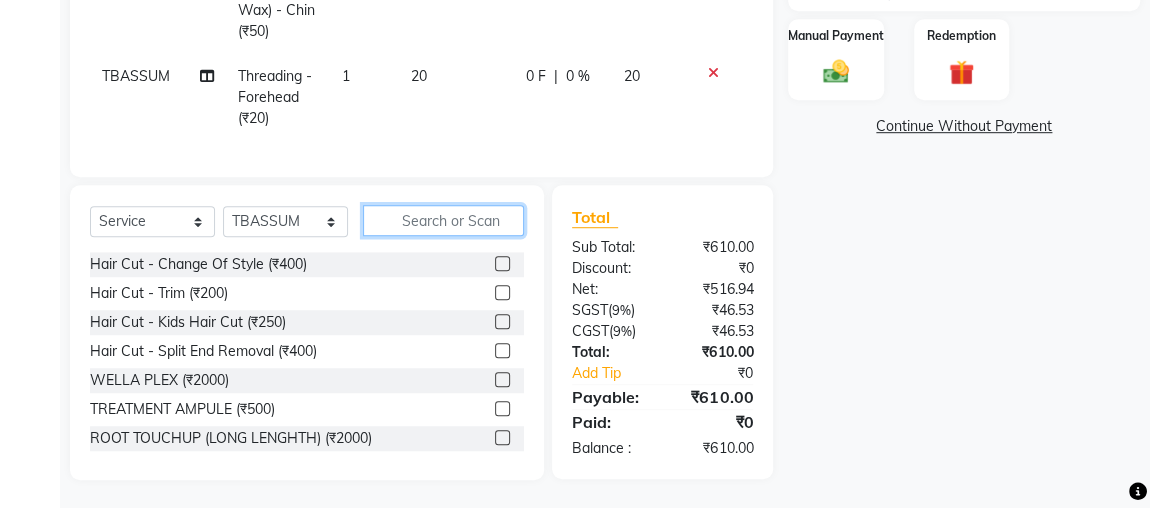 click 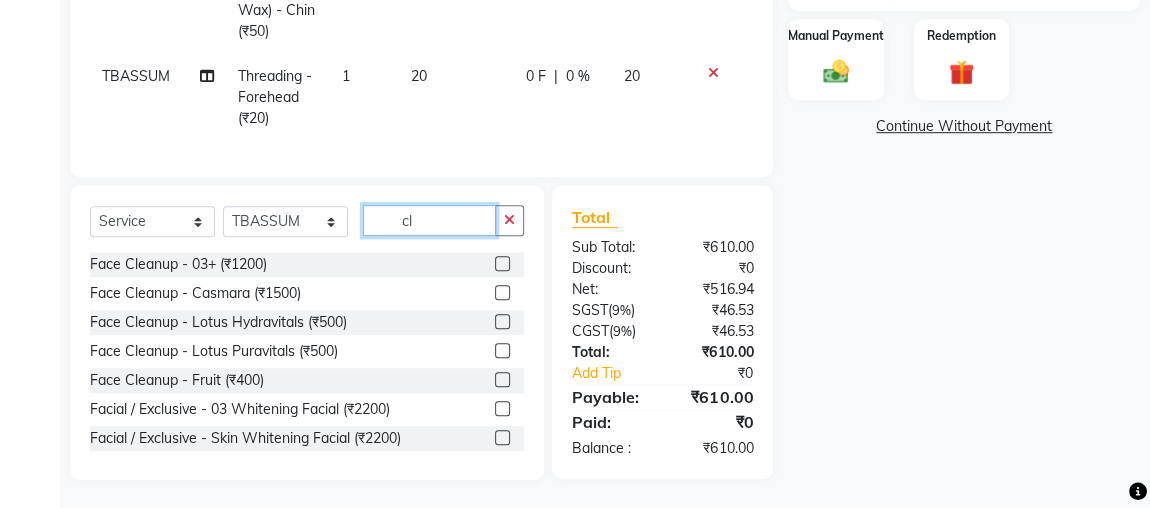type on "cl" 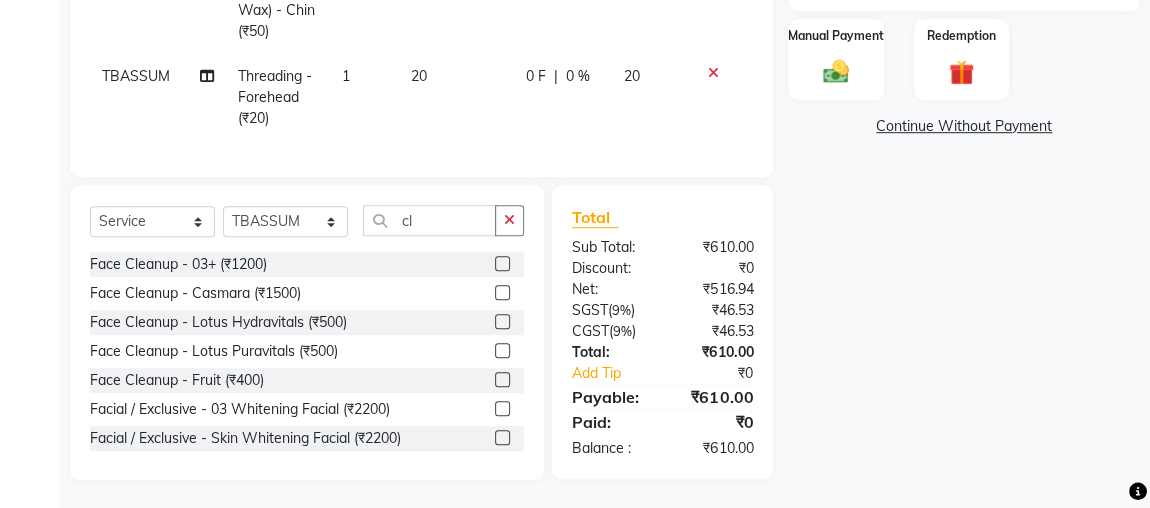 click 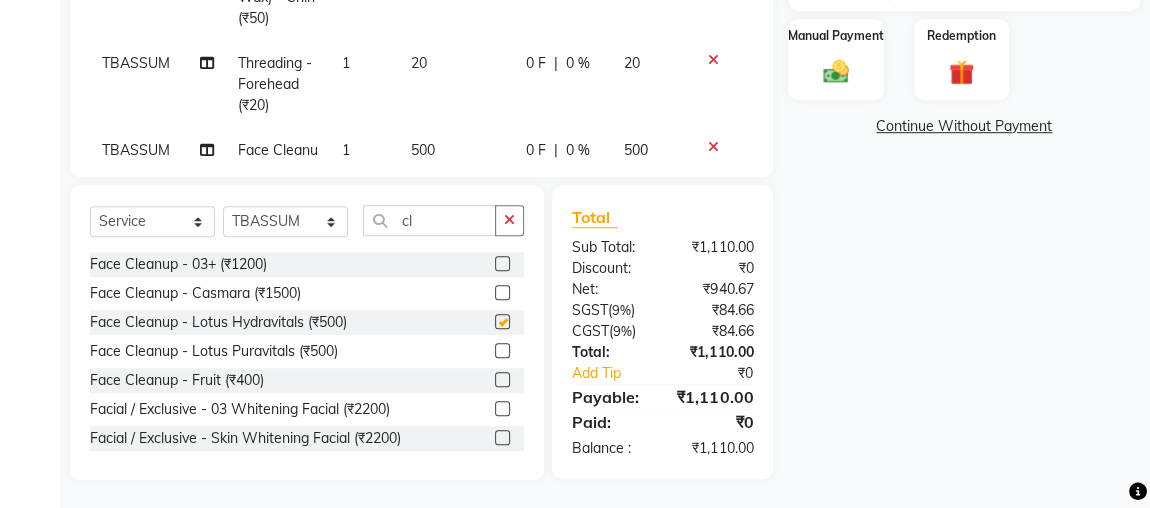 checkbox on "false" 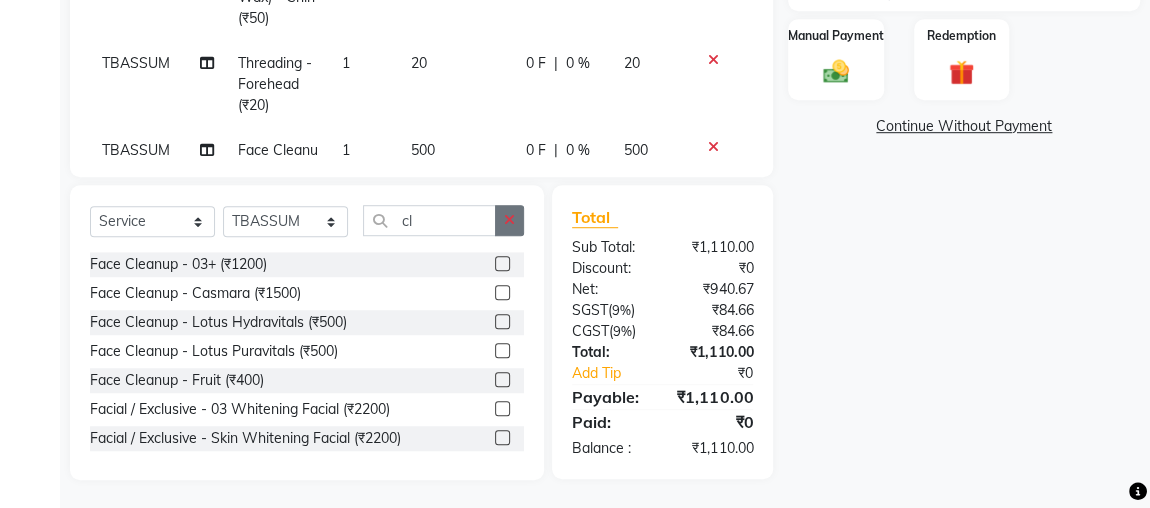 click 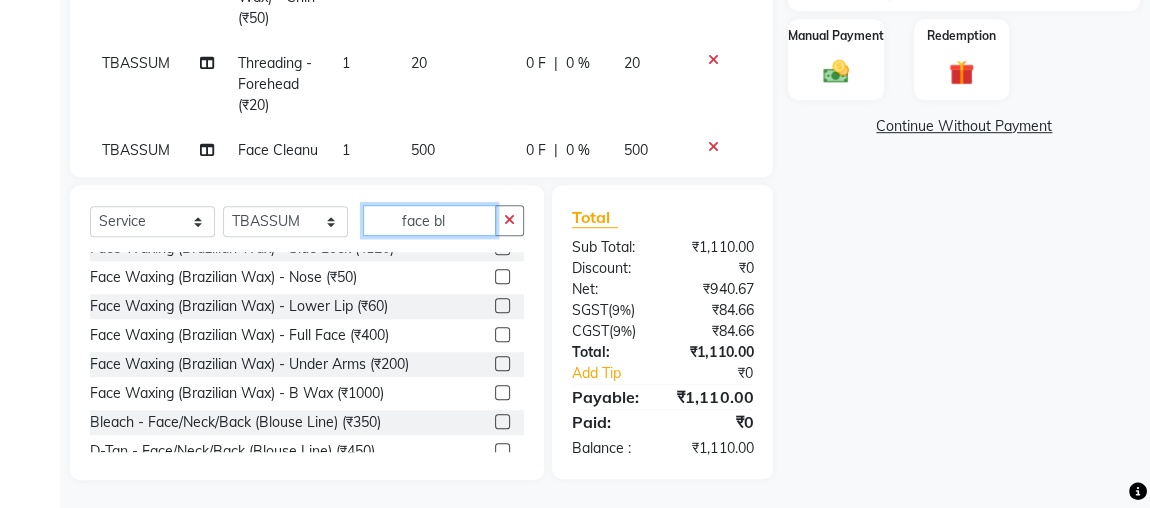 scroll, scrollTop: 0, scrollLeft: 0, axis: both 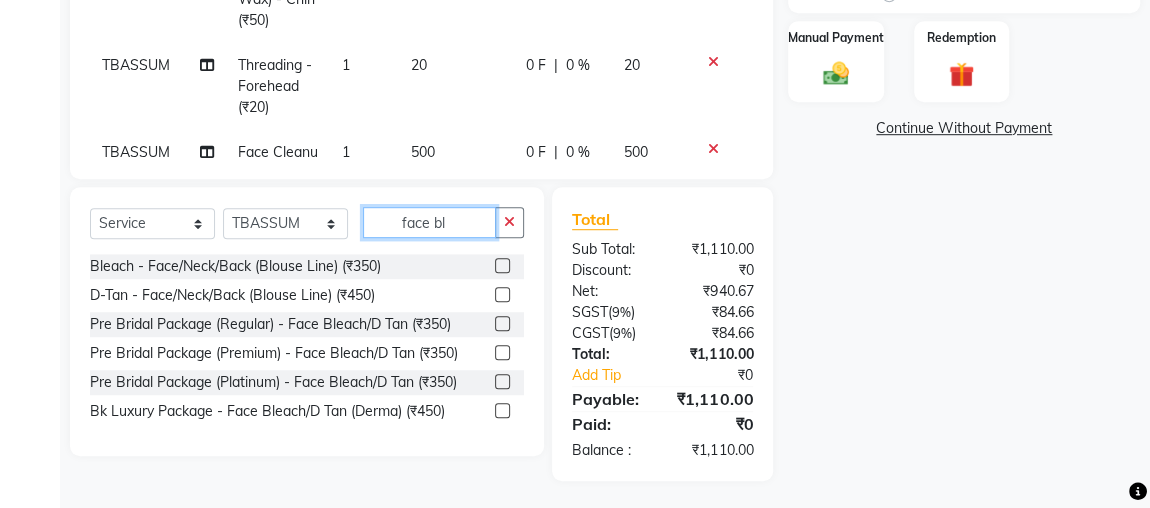 type on "face bl" 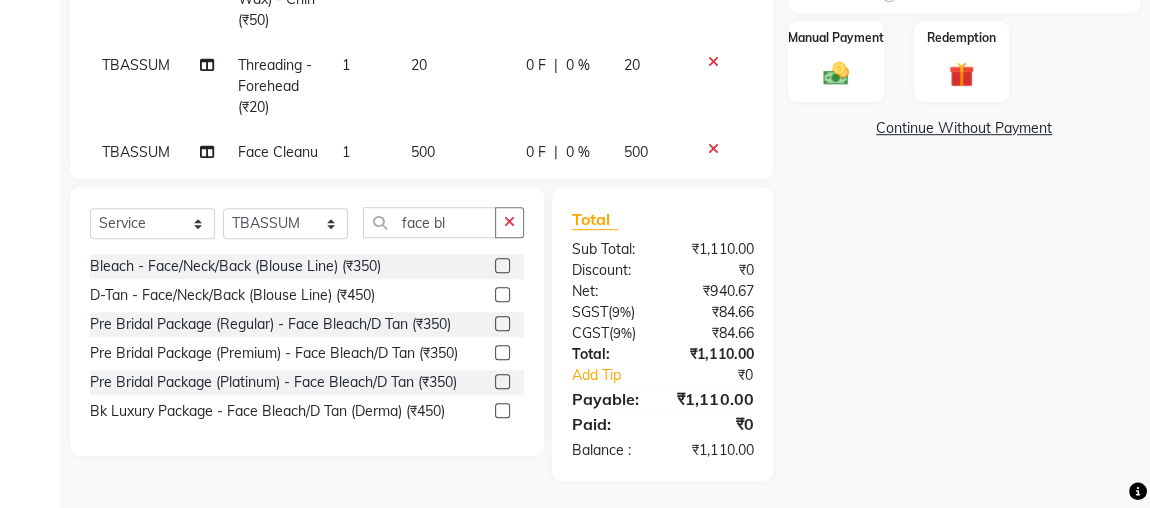 click 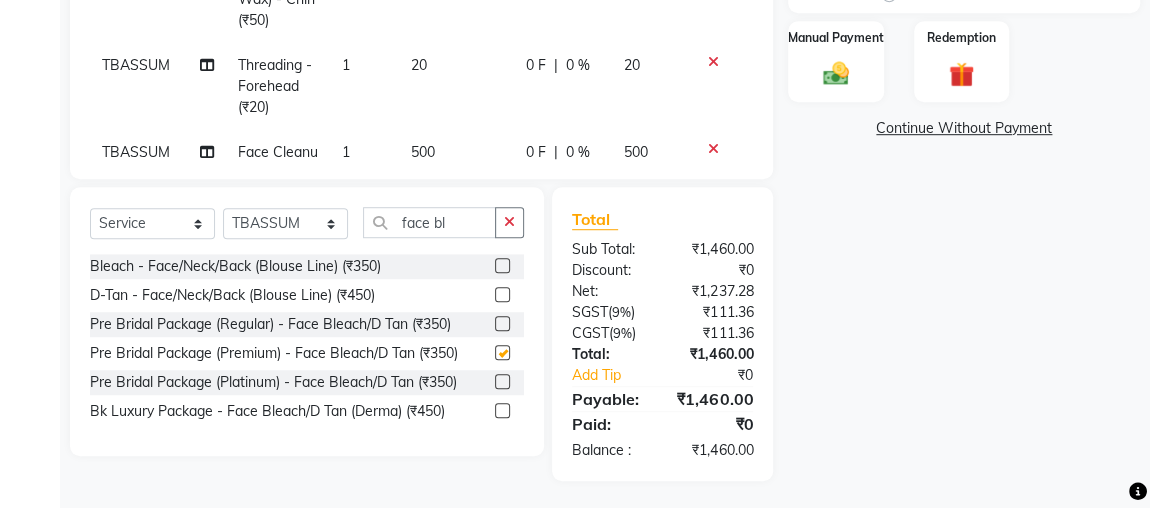 checkbox on "false" 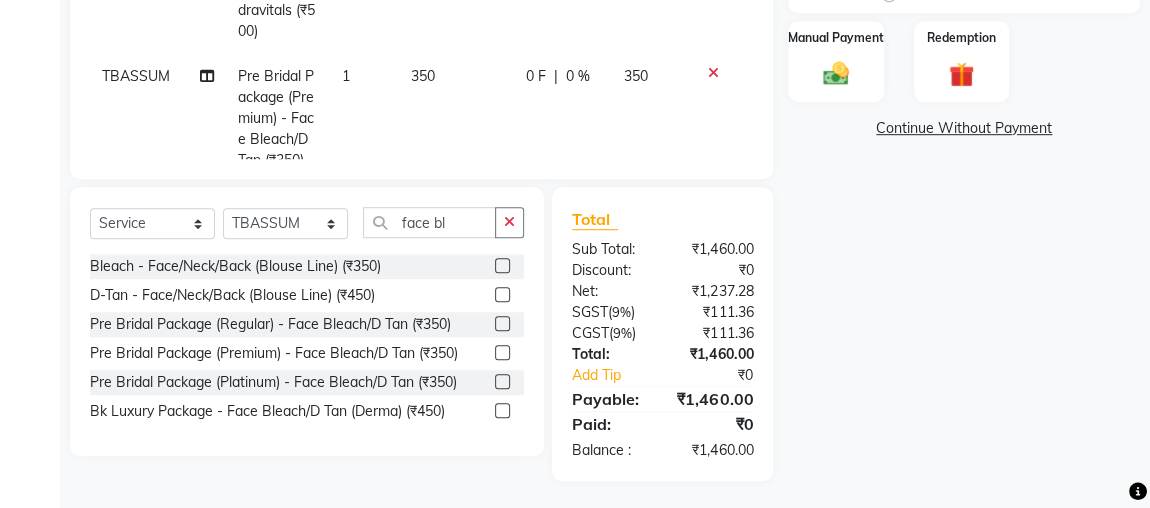 scroll, scrollTop: 541, scrollLeft: 0, axis: vertical 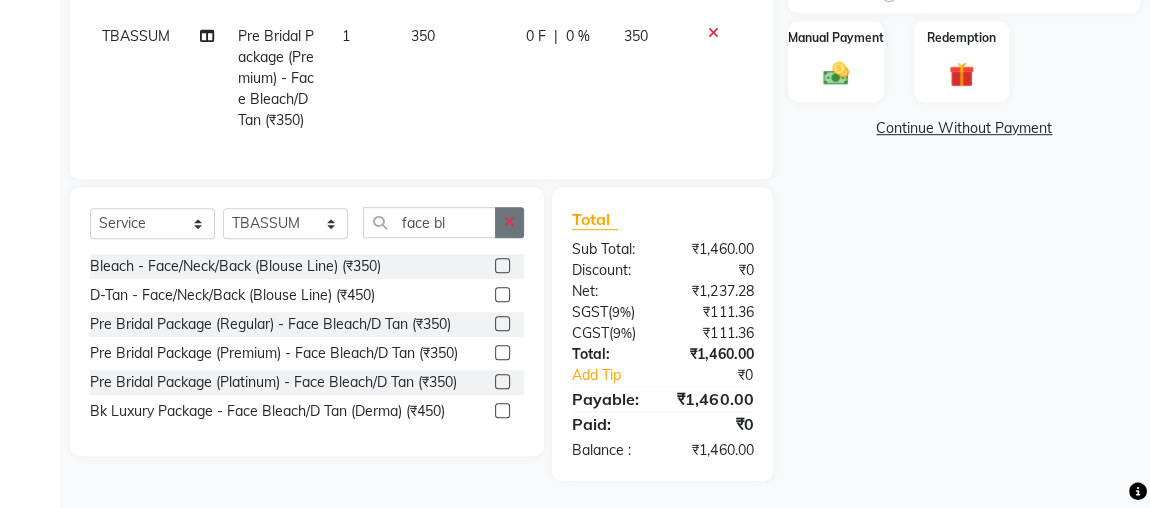click 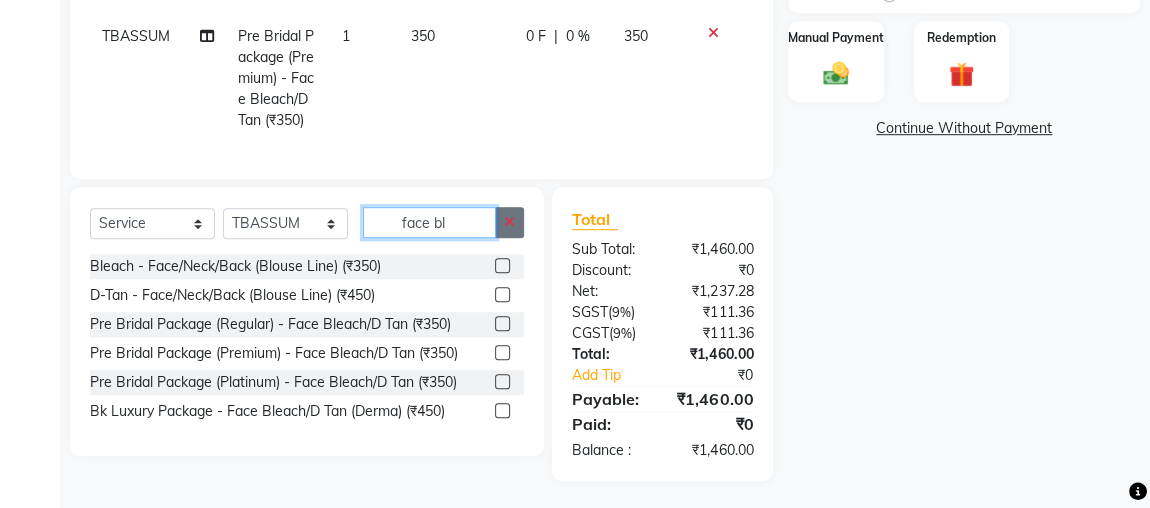 type 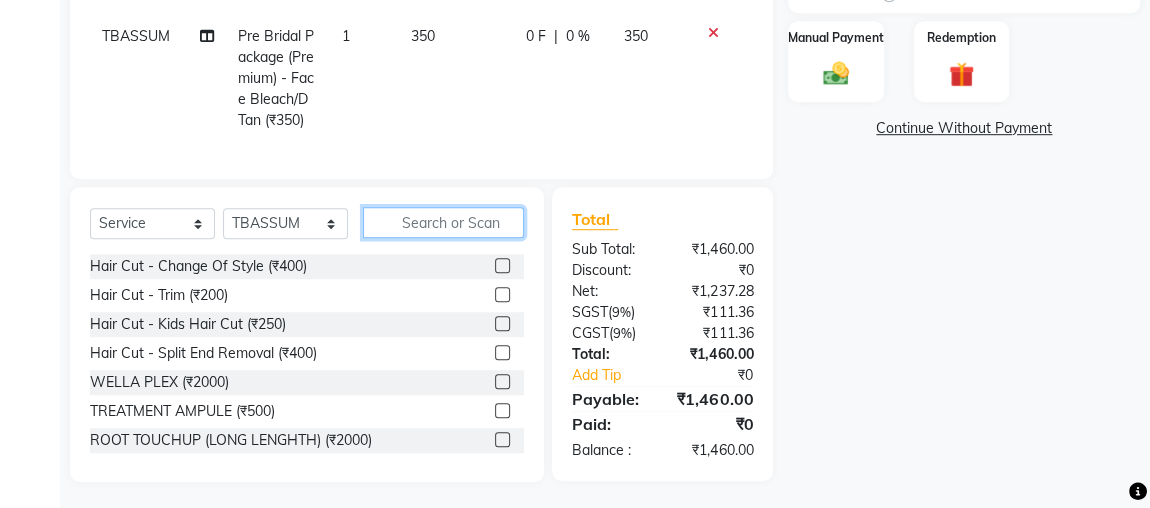 click 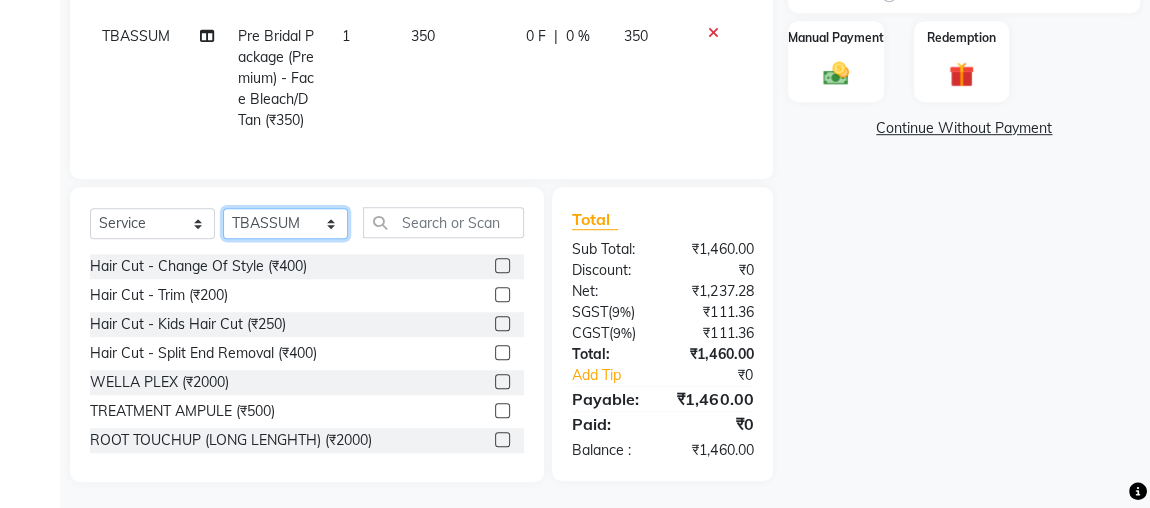 click on "Select Stylist Aftab ajju anjali Ankita yadav FARHAAN FIROZ Gaurav IMRAAN janisha khushi MAKEUPS AND PREBRIDAL nidhi  PRACHI princy  riya satish SHAGUFTA shivani SHIVI sonam cant TBASSUM varsha  VISHAL vishal gutam" 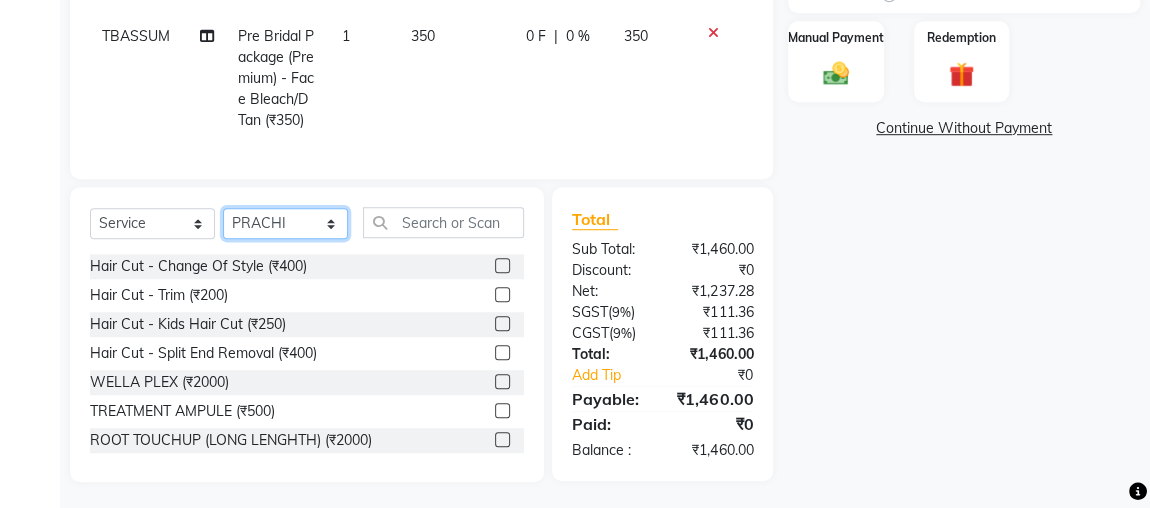 click on "Select Stylist Aftab ajju anjali Ankita yadav FARHAAN FIROZ Gaurav IMRAAN janisha khushi MAKEUPS AND PREBRIDAL nidhi  PRACHI princy  riya satish SHAGUFTA shivani SHIVI sonam cant TBASSUM varsha  VISHAL vishal gutam" 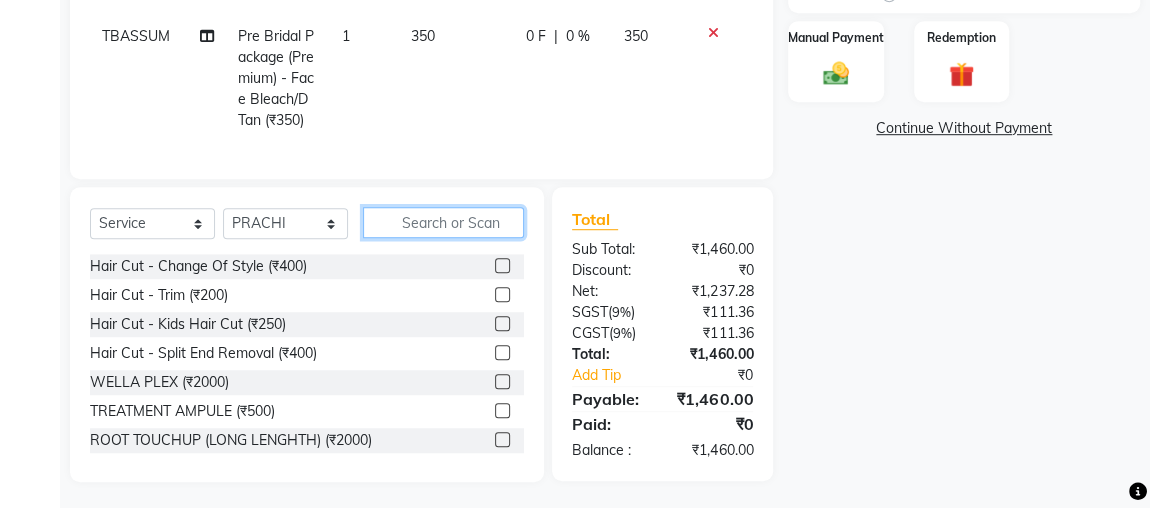click 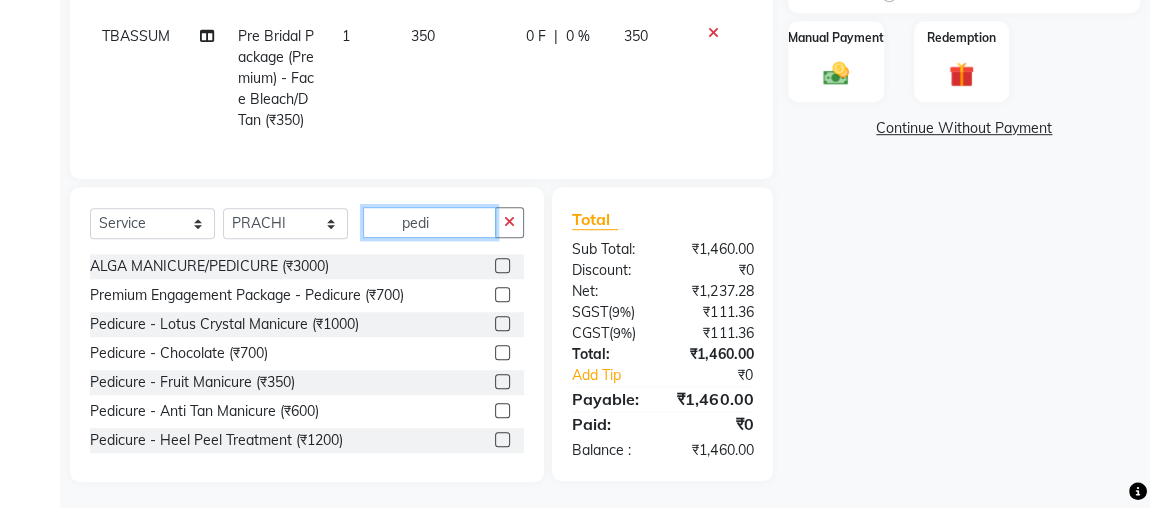 type on "pedi" 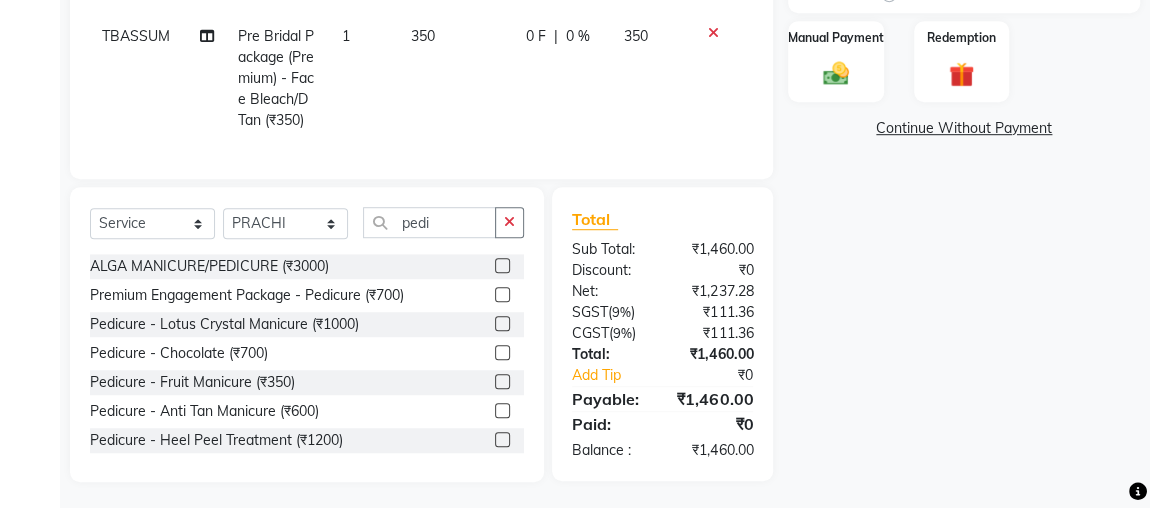 click 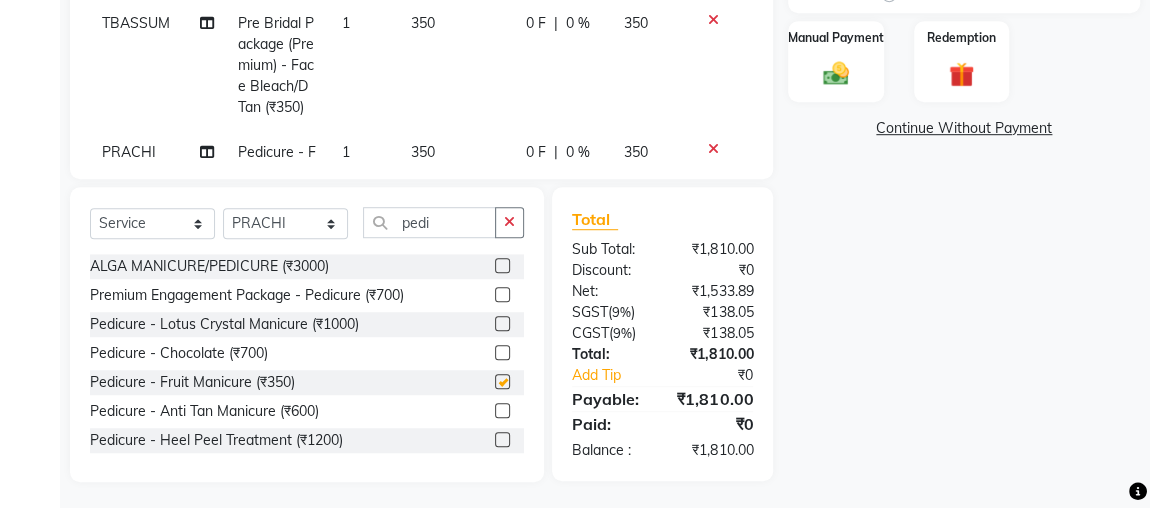 click 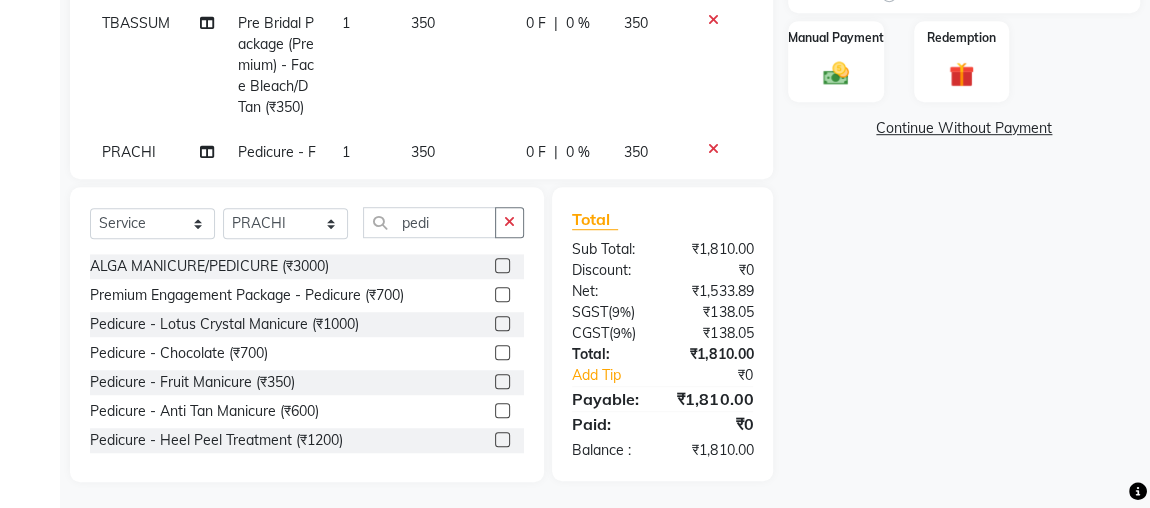 click 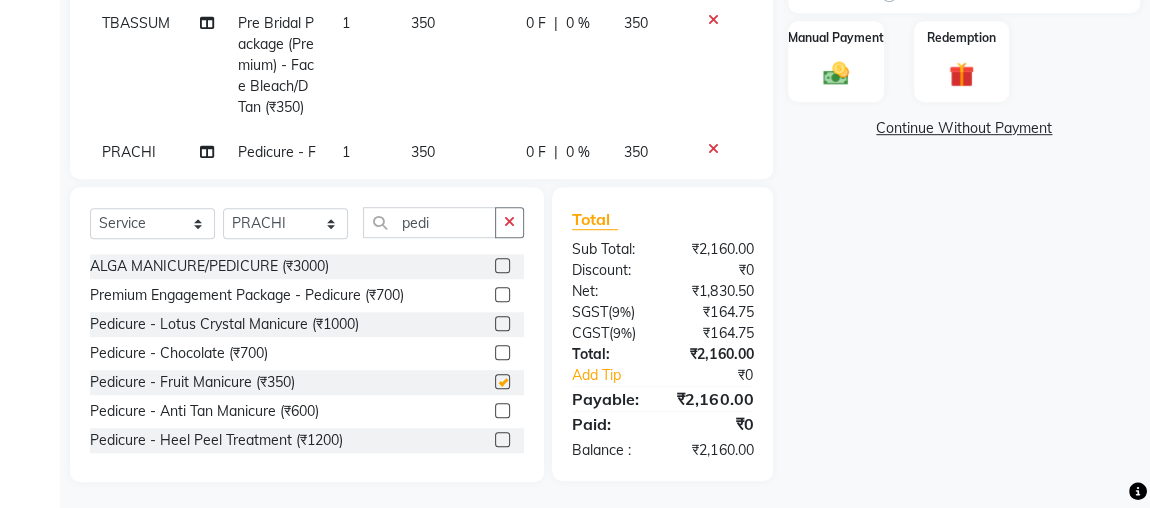 checkbox on "false" 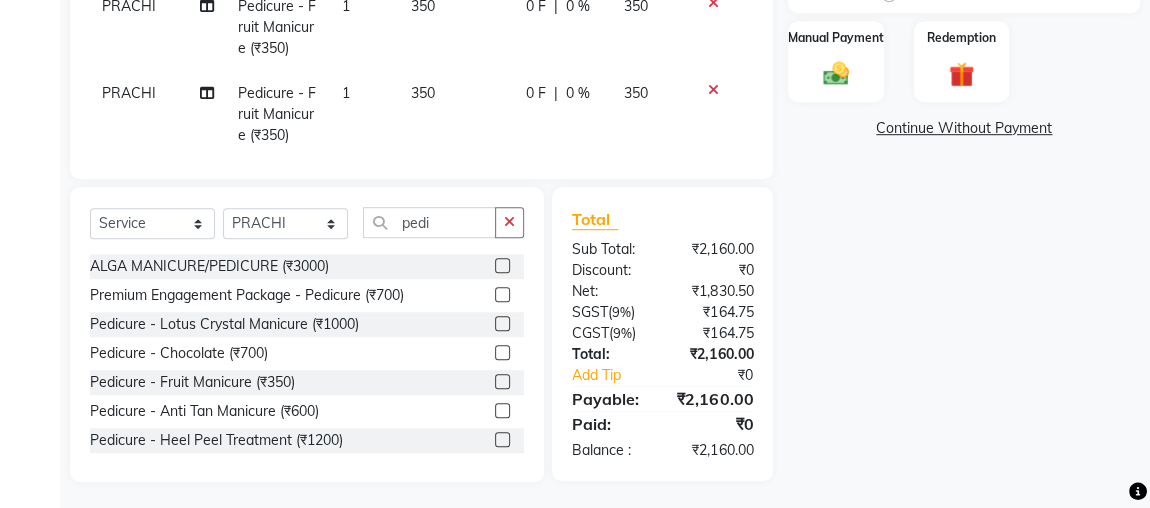 scroll, scrollTop: 715, scrollLeft: 0, axis: vertical 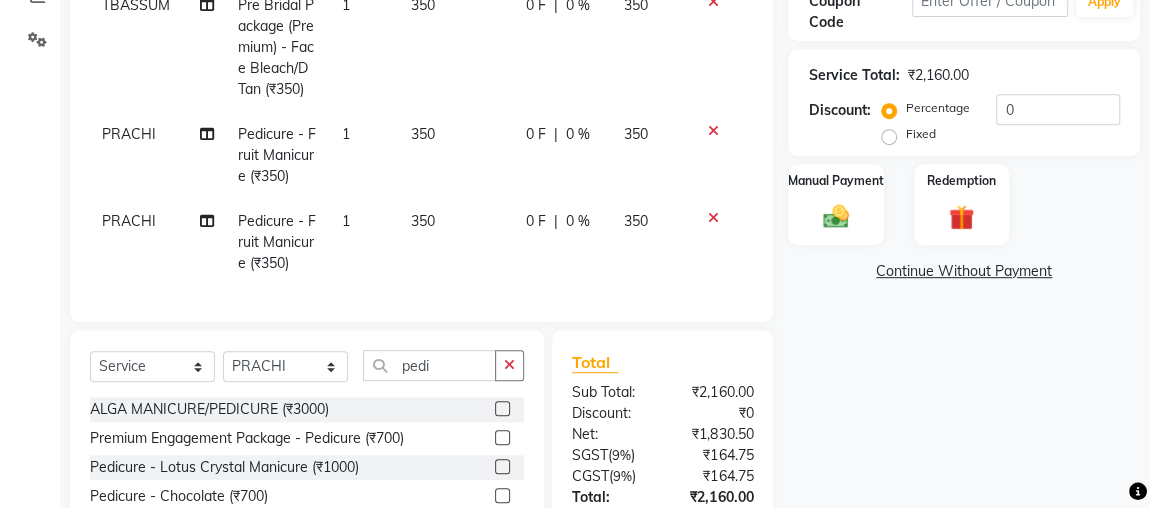 click 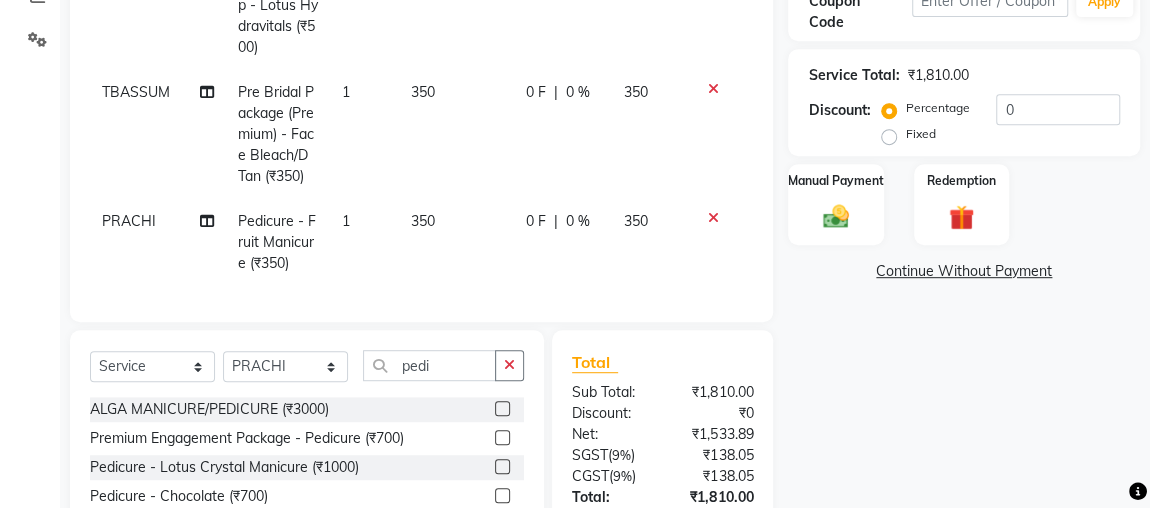scroll, scrollTop: 628, scrollLeft: 0, axis: vertical 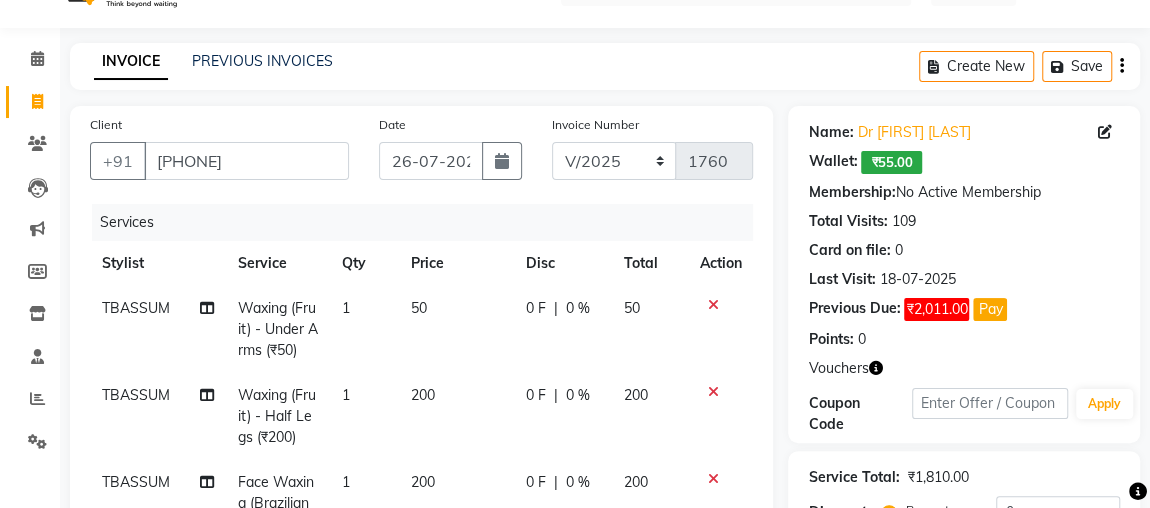 click 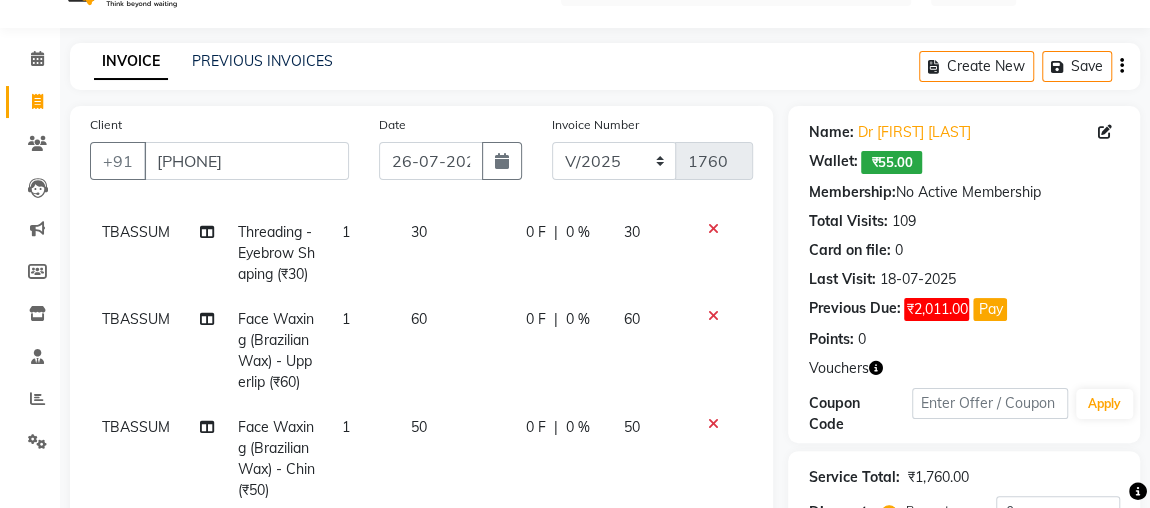 scroll, scrollTop: 541, scrollLeft: 0, axis: vertical 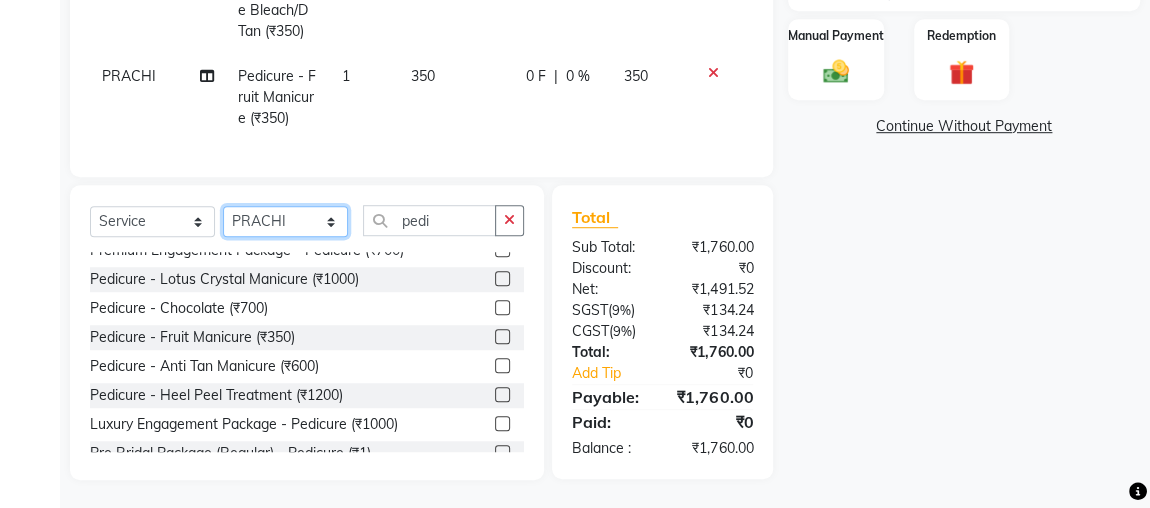 click on "Select Stylist Aftab ajju anjali Ankita yadav FARHAAN FIROZ Gaurav IMRAAN janisha khushi MAKEUPS AND PREBRIDAL nidhi  PRACHI princy  riya satish SHAGUFTA shivani SHIVI sonam cant TBASSUM varsha  VISHAL vishal gutam" 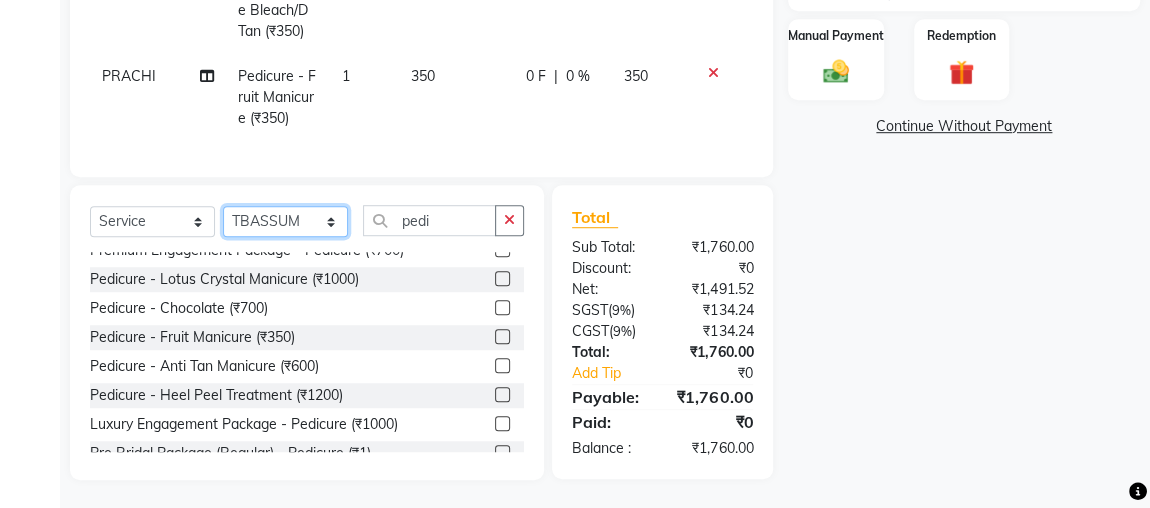 click on "Select Stylist Aftab ajju anjali Ankita yadav FARHAAN FIROZ Gaurav IMRAAN janisha khushi MAKEUPS AND PREBRIDAL nidhi  PRACHI princy  riya satish SHAGUFTA shivani SHIVI sonam cant TBASSUM varsha  VISHAL vishal gutam" 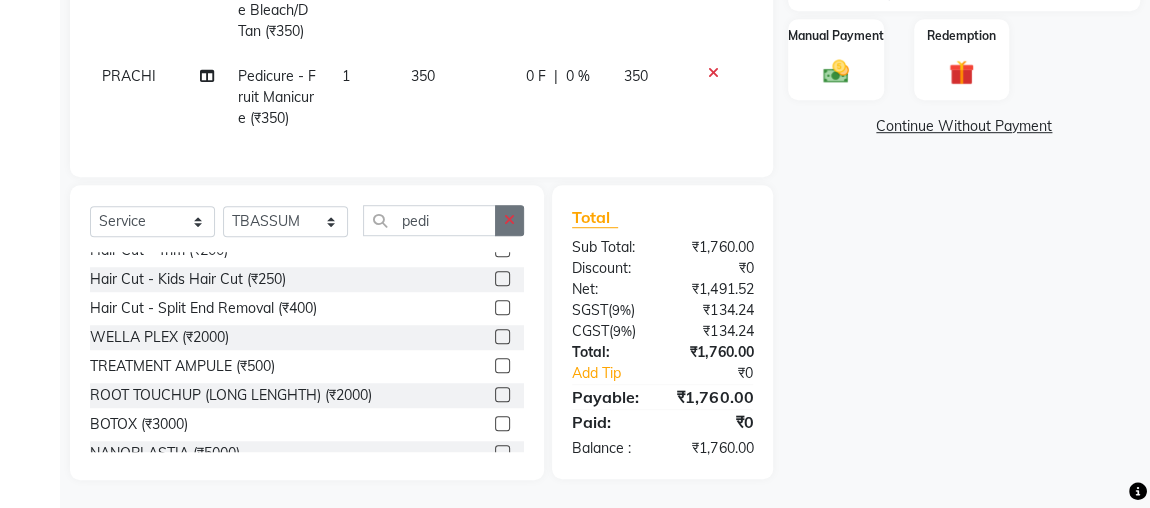 click 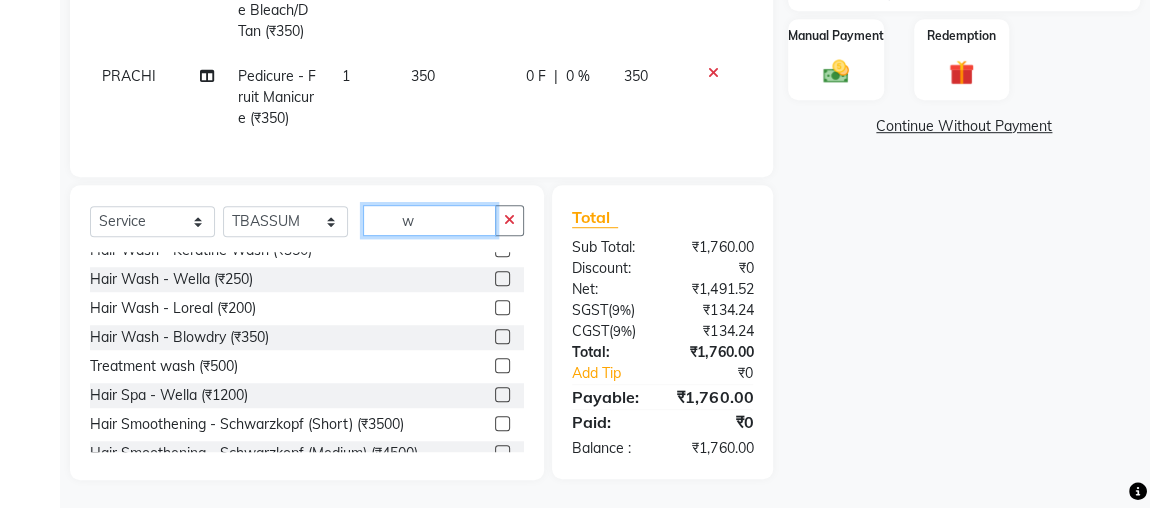 scroll, scrollTop: 0, scrollLeft: 0, axis: both 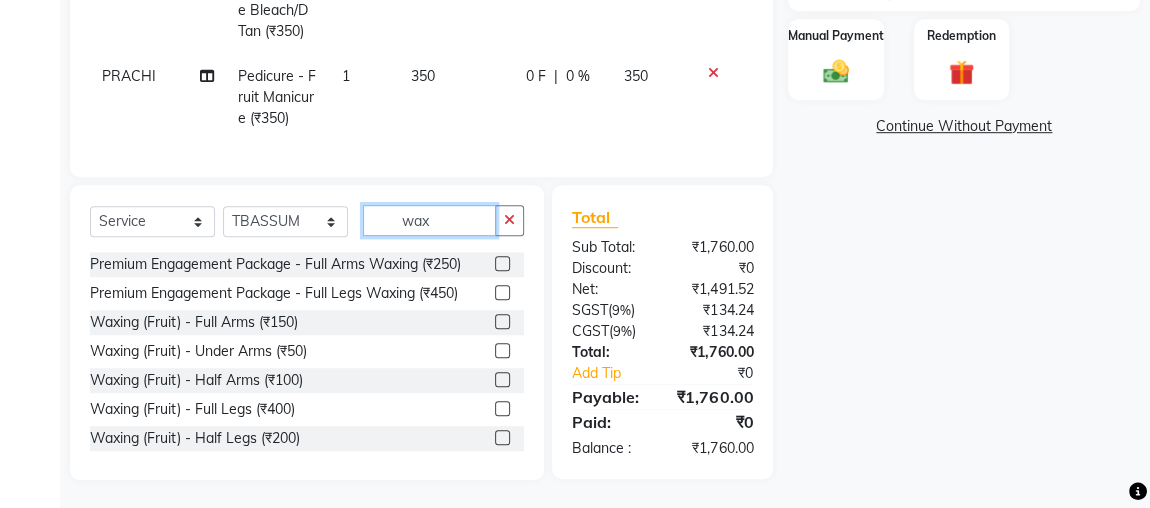 type on "wax" 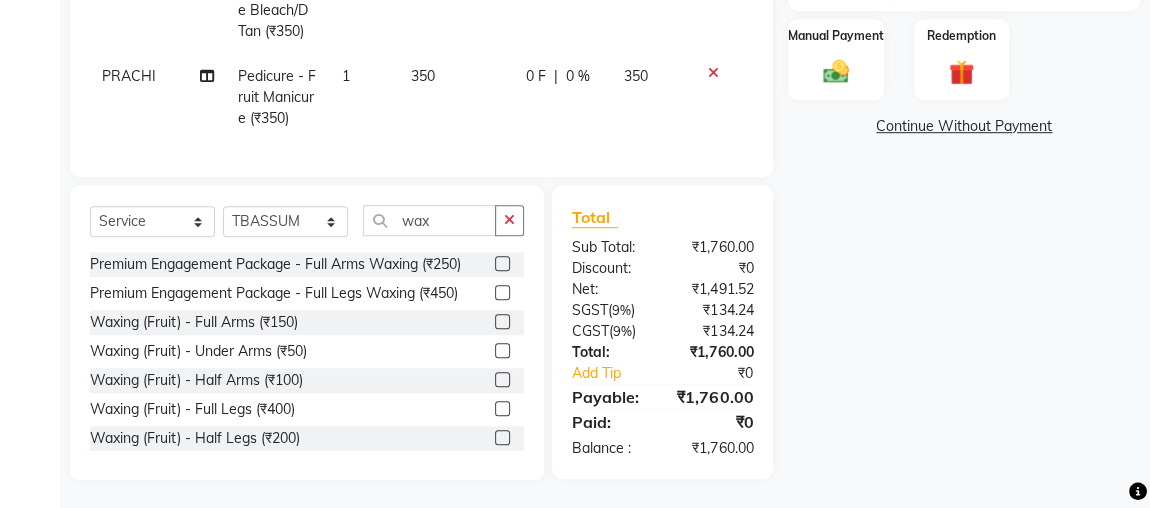 click 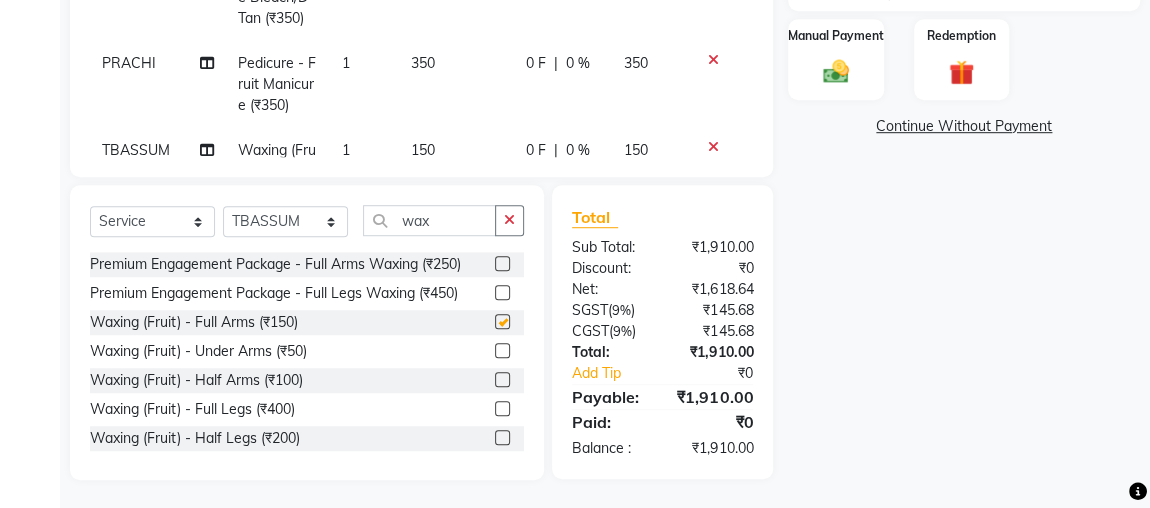 checkbox on "false" 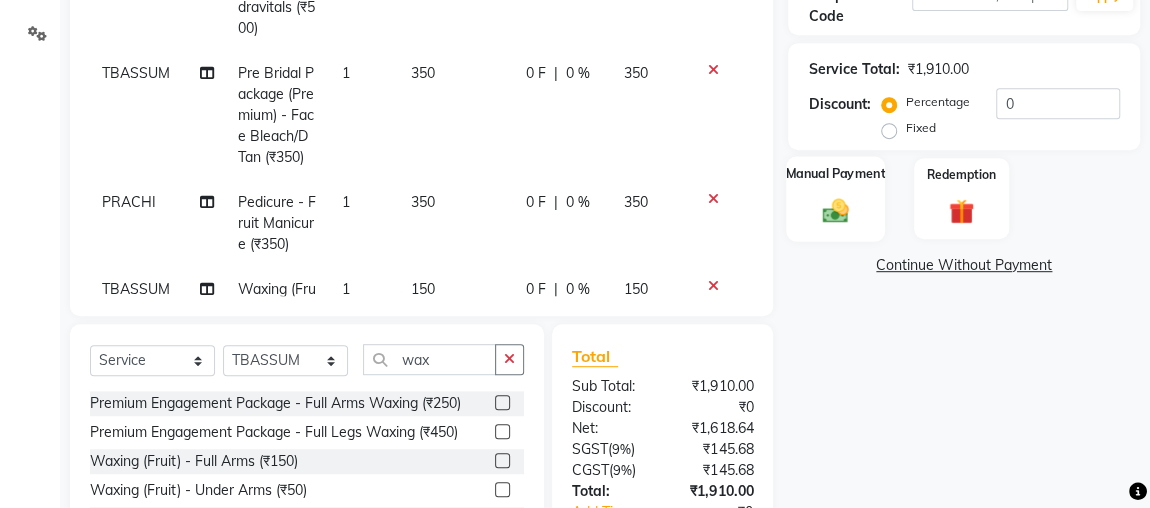 click on "Manual Payment" 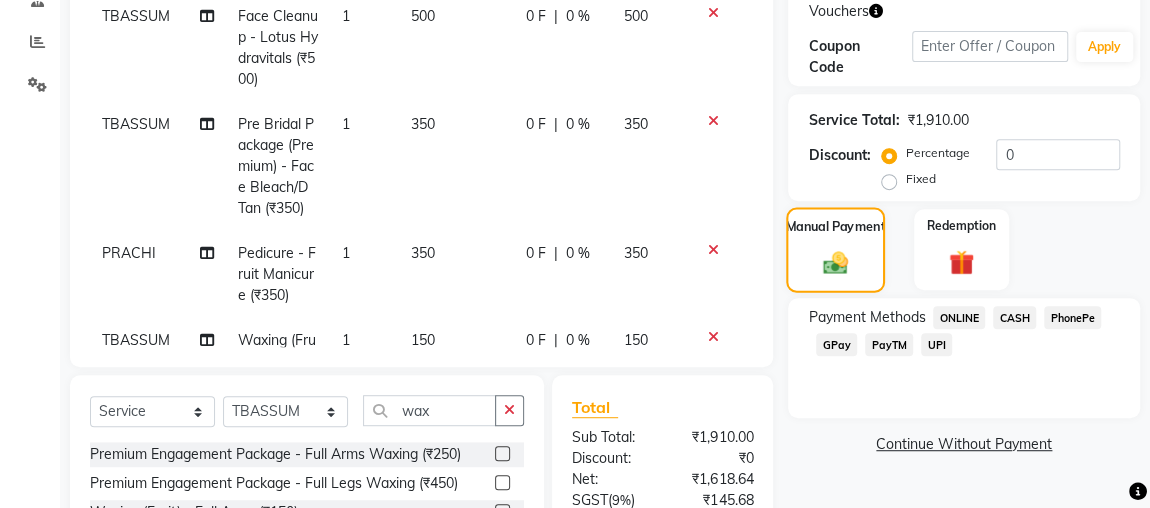 scroll, scrollTop: 397, scrollLeft: 0, axis: vertical 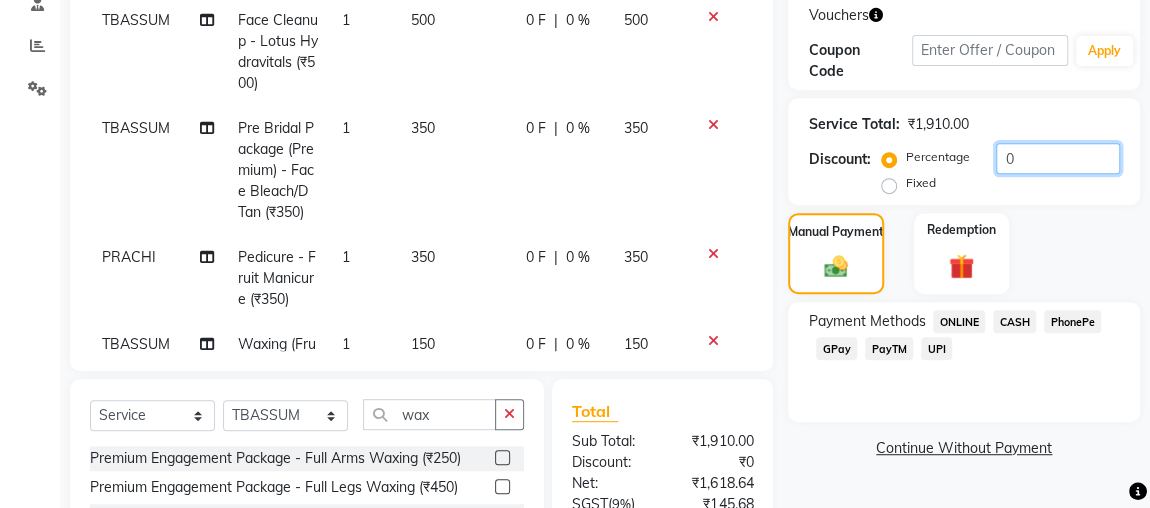 click on "0" 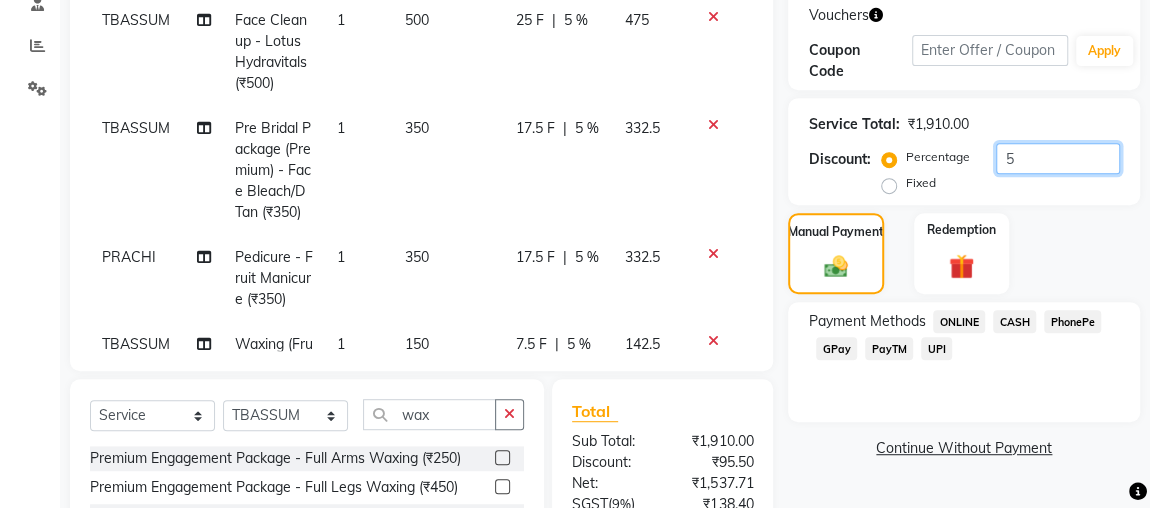scroll, scrollTop: 584, scrollLeft: 0, axis: vertical 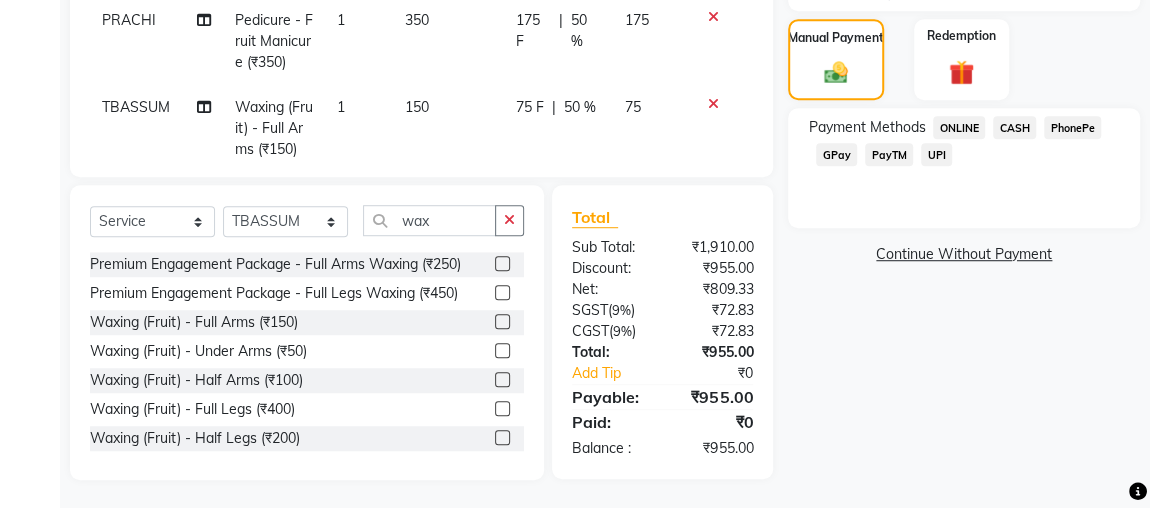 type on "50" 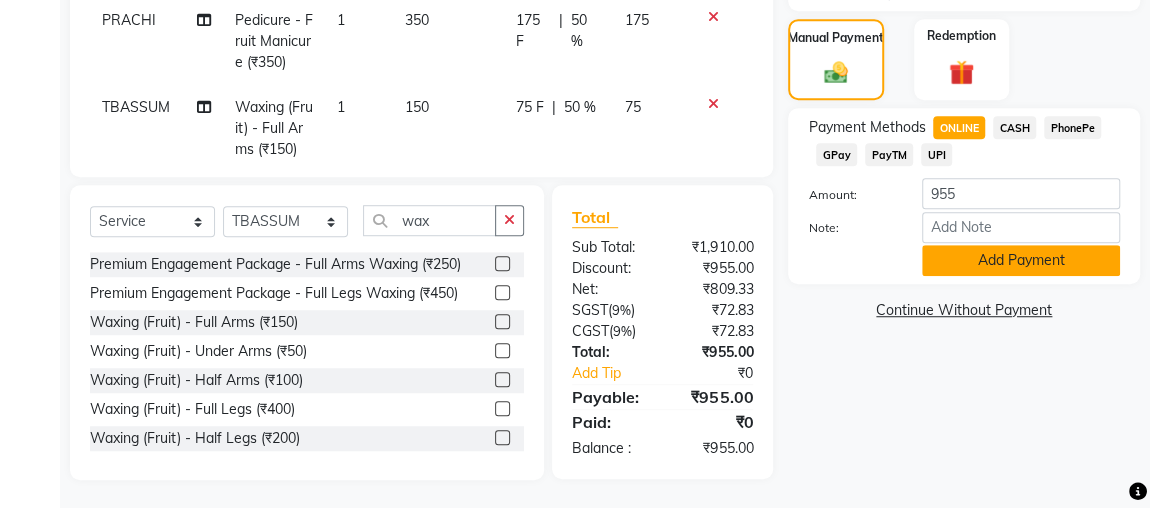 click on "Add Payment" 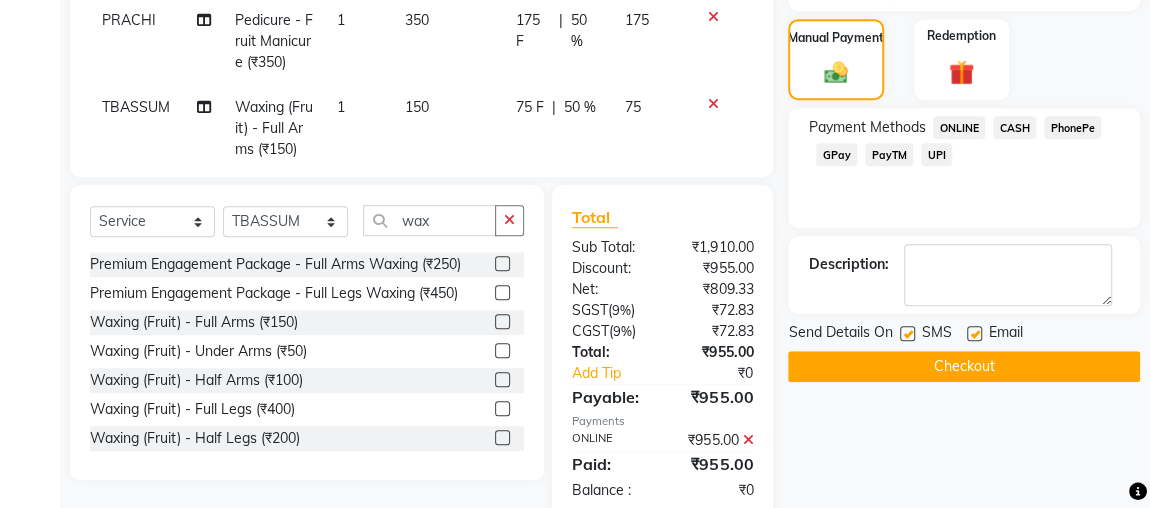 scroll, scrollTop: 631, scrollLeft: 0, axis: vertical 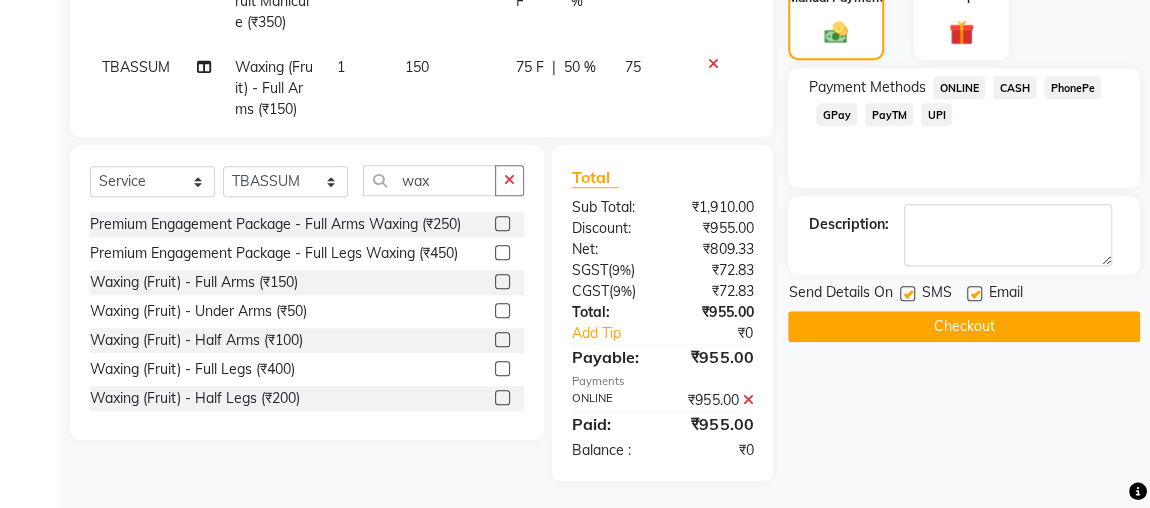 click on "Checkout" 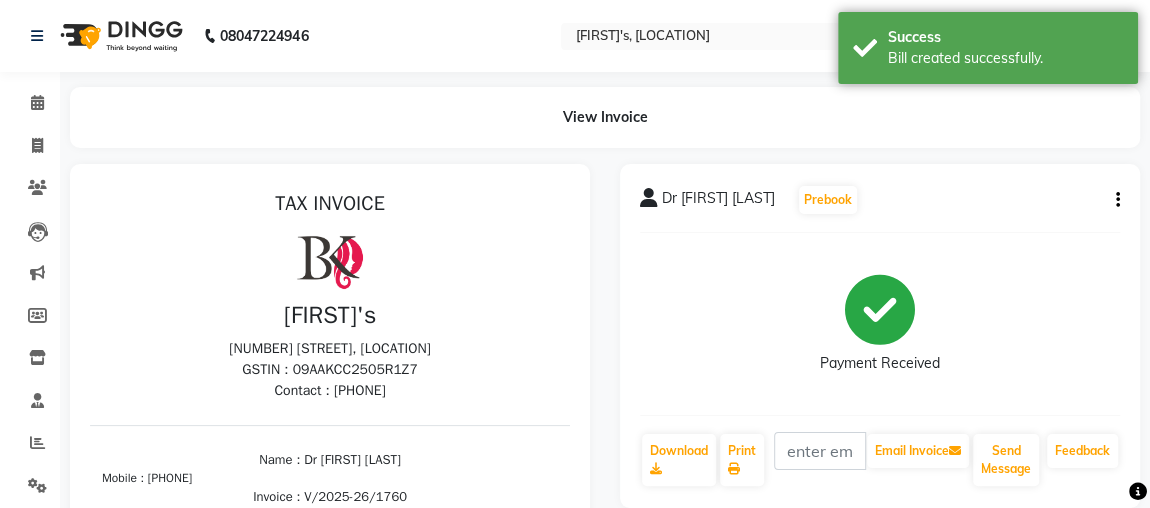 scroll, scrollTop: 0, scrollLeft: 0, axis: both 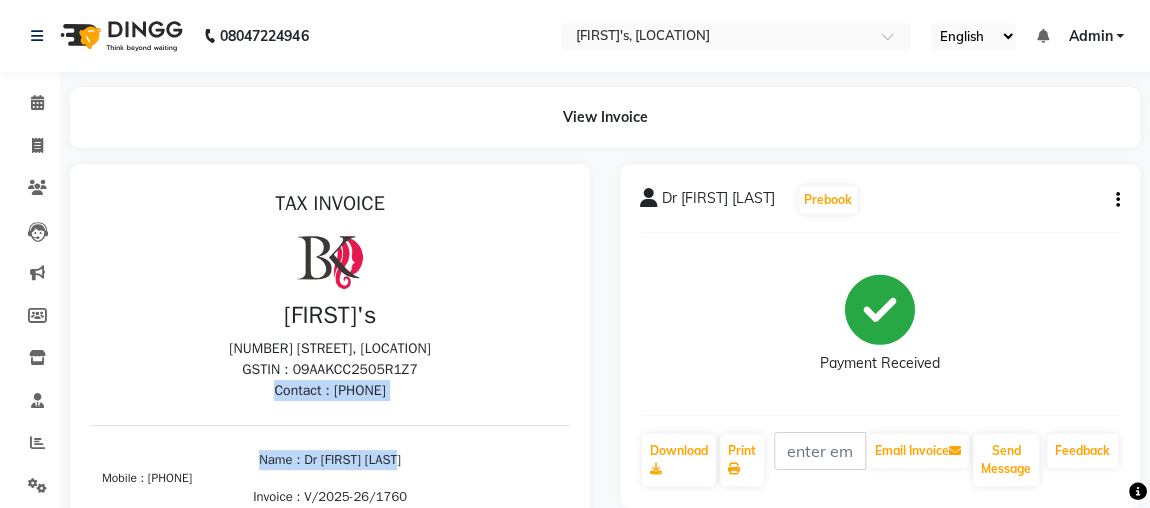 drag, startPoint x: 502, startPoint y: 389, endPoint x: 426, endPoint y: 487, distance: 124.01613 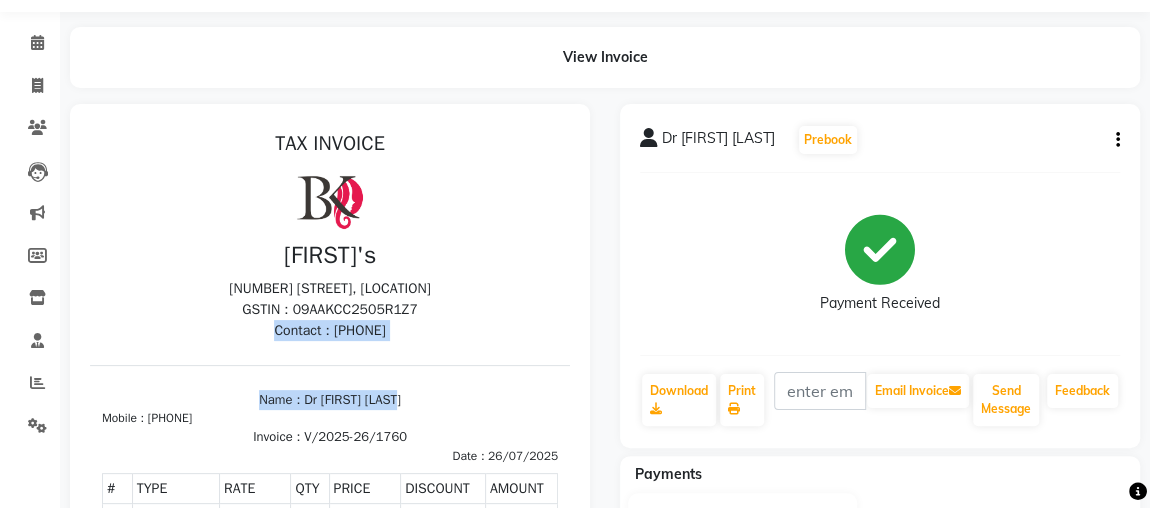 scroll, scrollTop: 0, scrollLeft: 0, axis: both 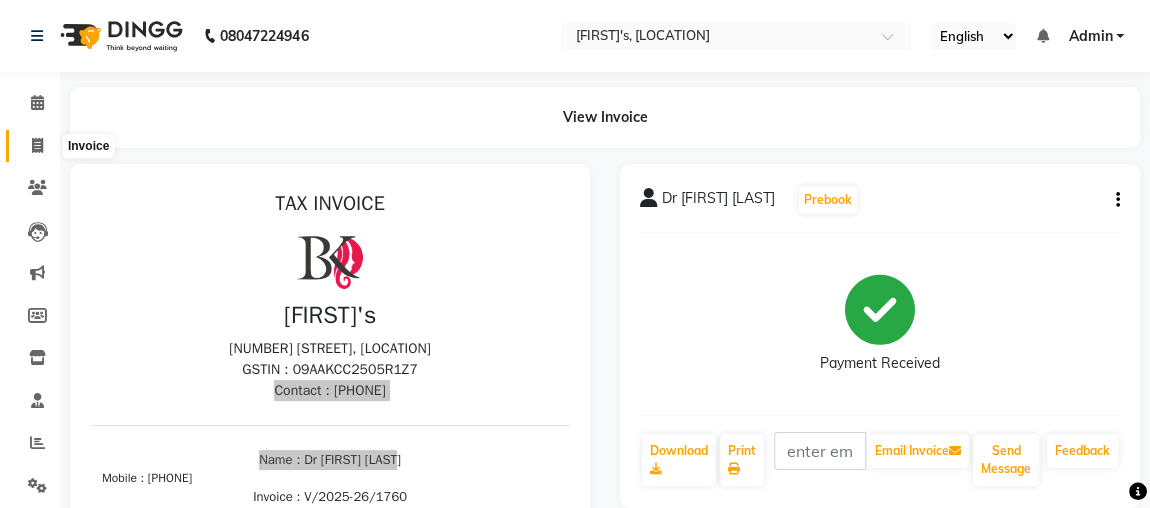 click 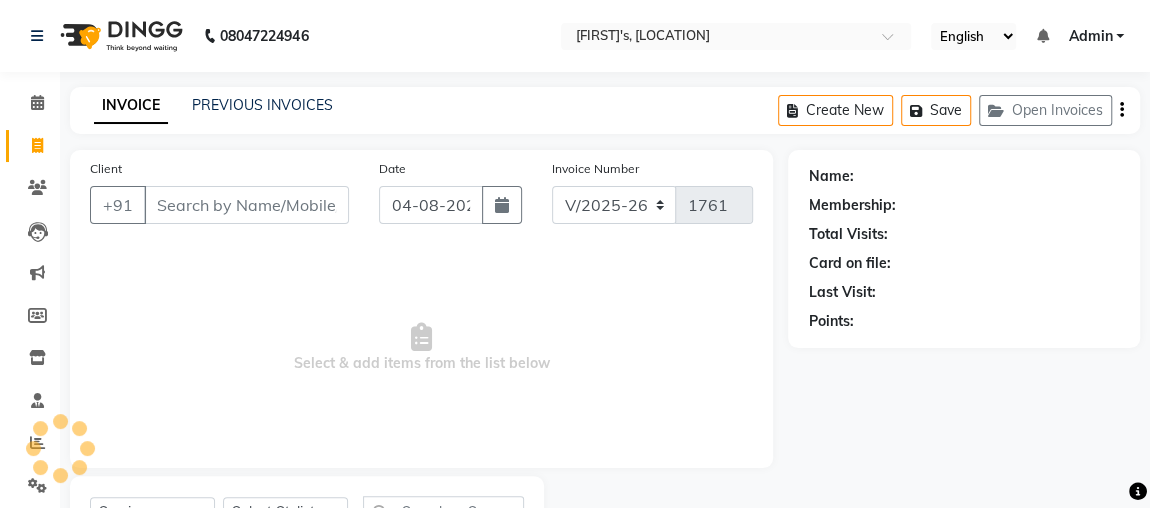 scroll, scrollTop: 91, scrollLeft: 0, axis: vertical 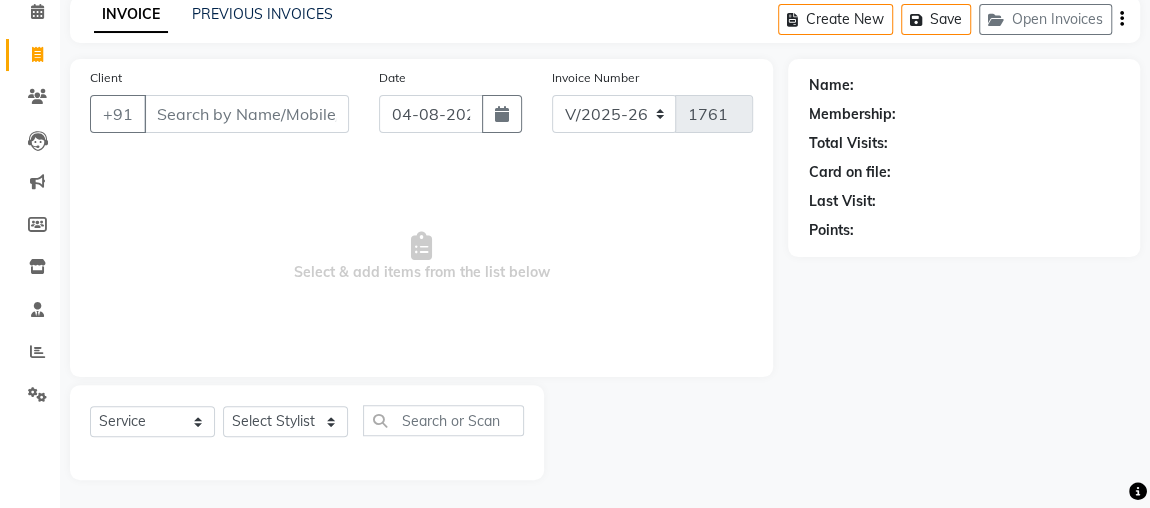 click on "INVOICE PREVIOUS INVOICES Create New   Save   Open Invoices" 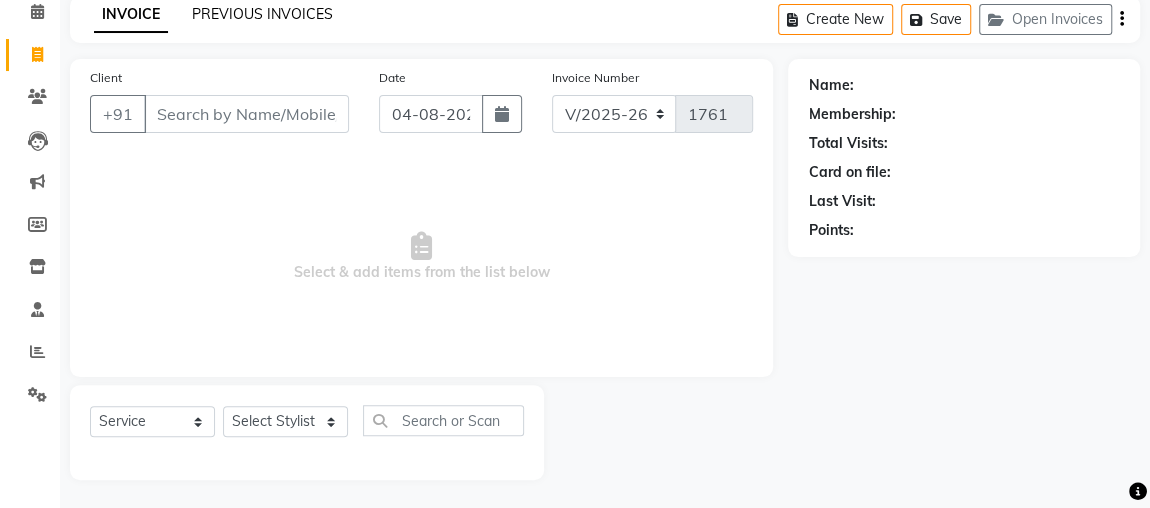 click on "PREVIOUS INVOICES" 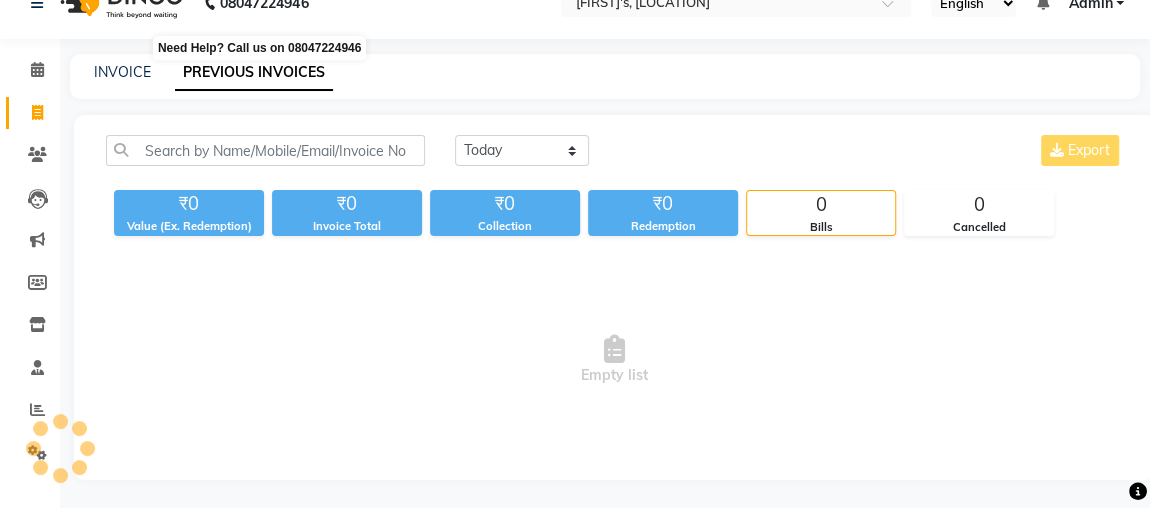 scroll, scrollTop: 91, scrollLeft: 0, axis: vertical 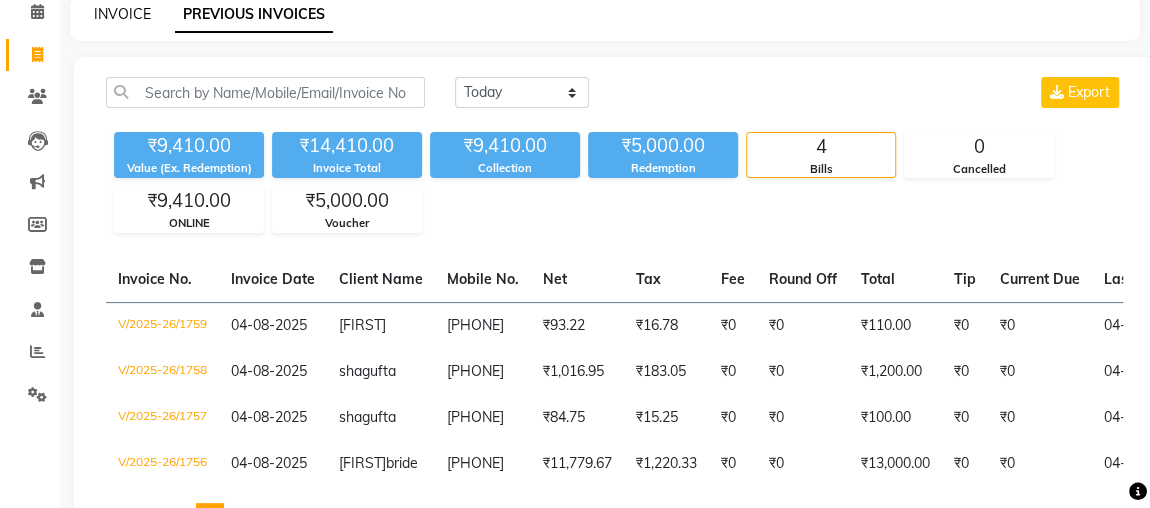 click on "INVOICE" 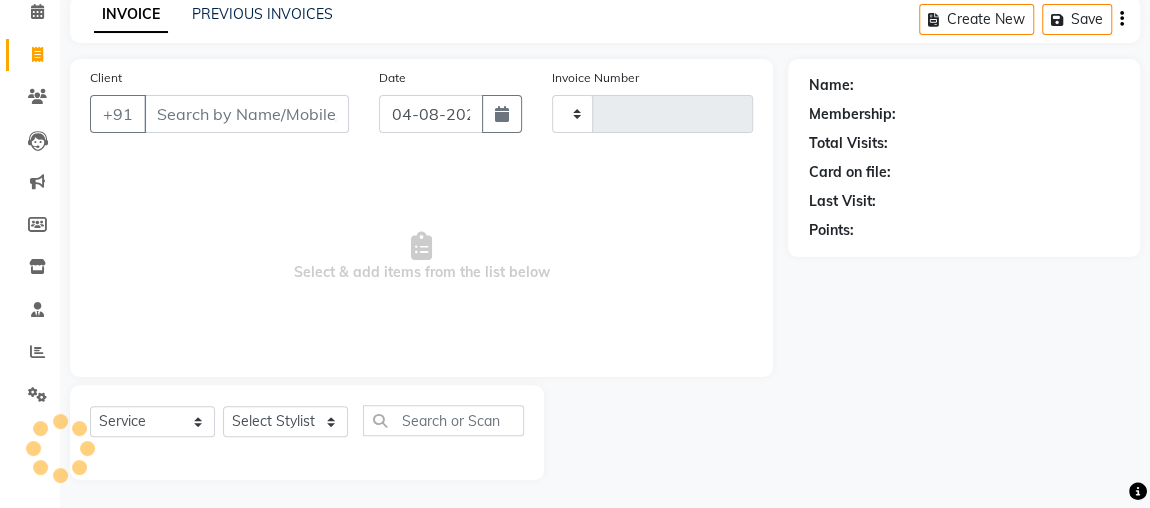type on "1761" 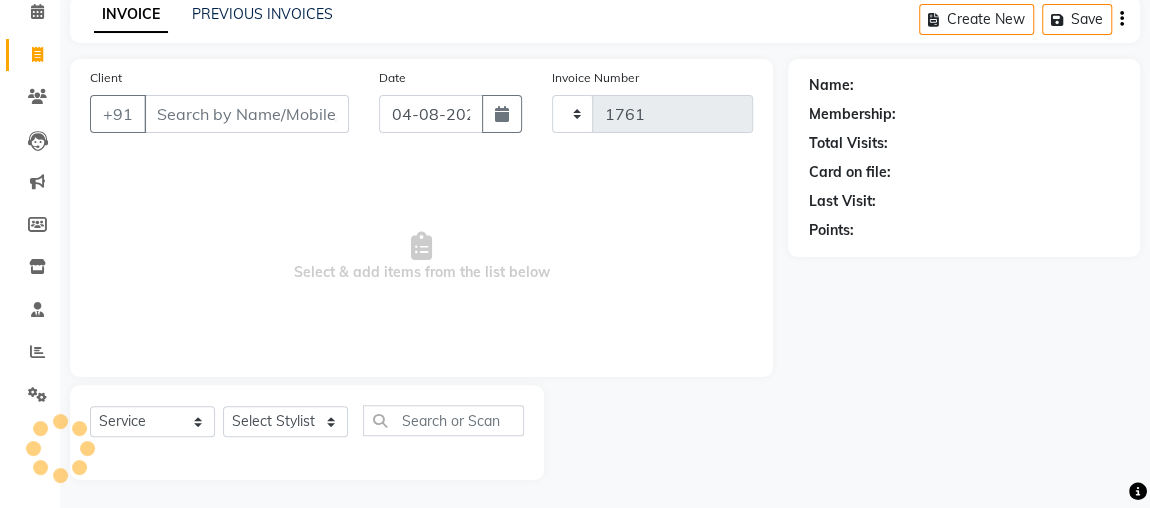 select on "4362" 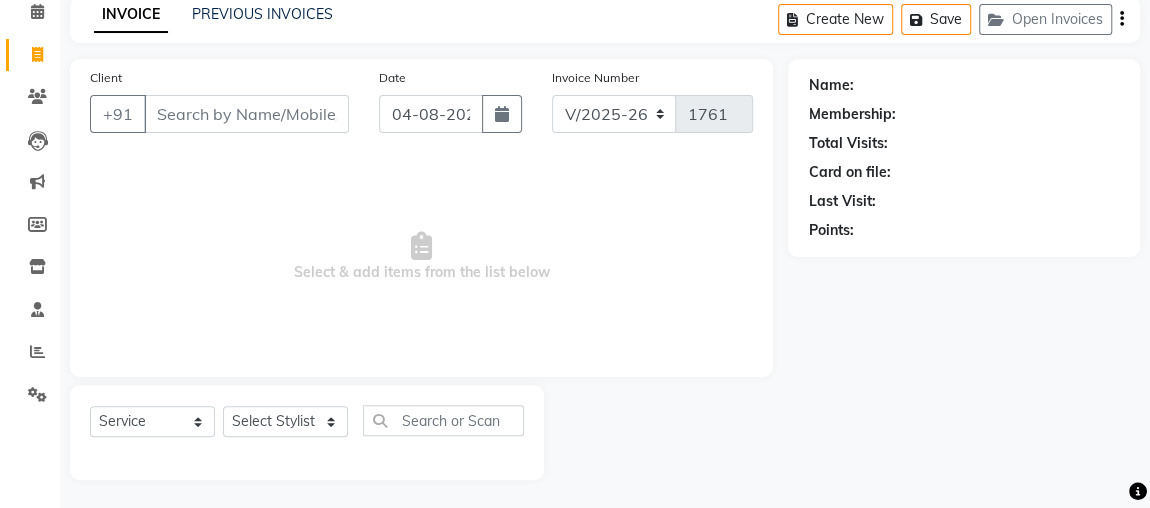 drag, startPoint x: 219, startPoint y: 137, endPoint x: 235, endPoint y: 93, distance: 46.818798 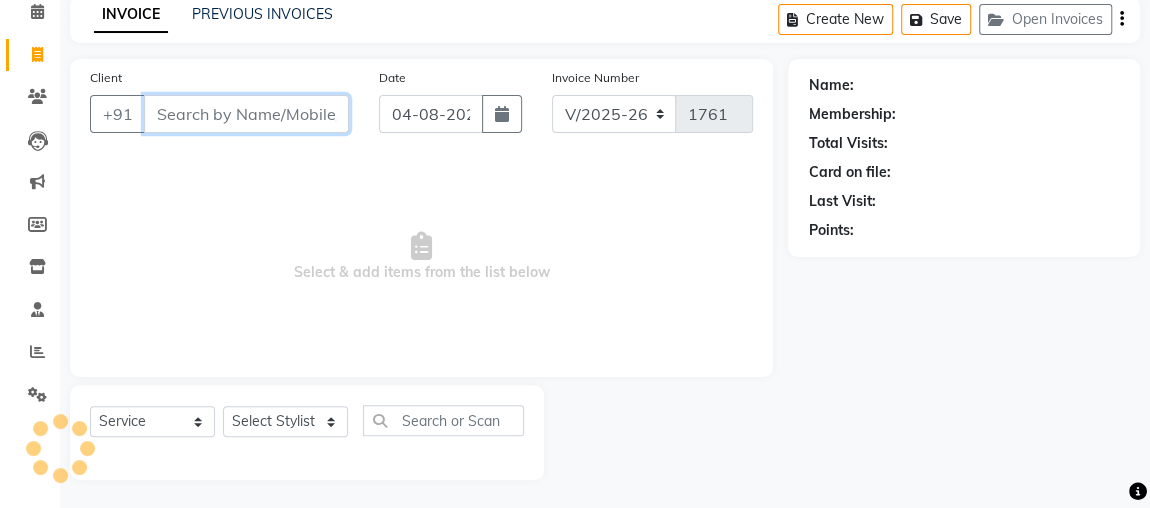 click on "Client" at bounding box center (246, 114) 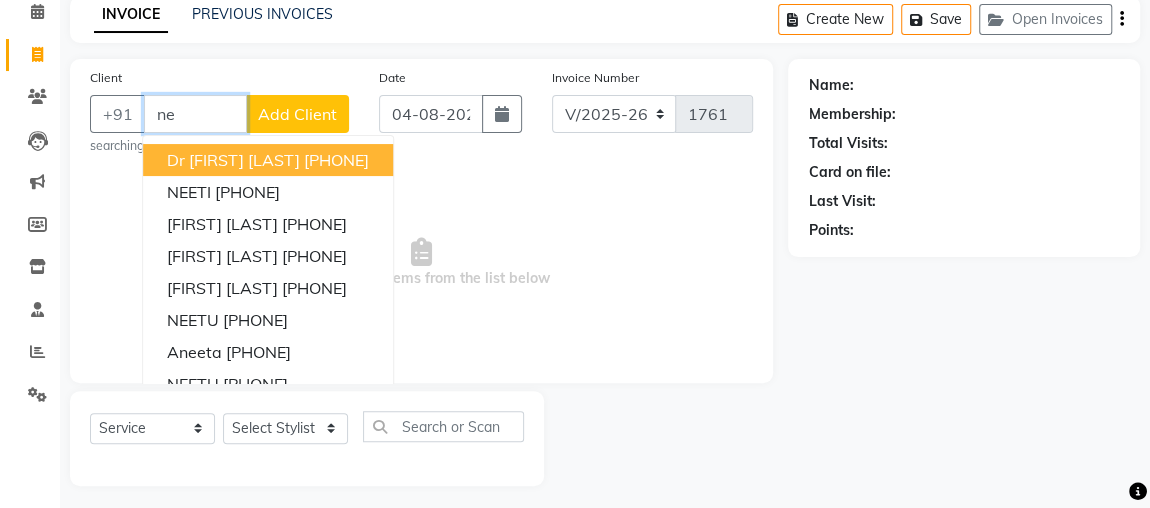 type on "n" 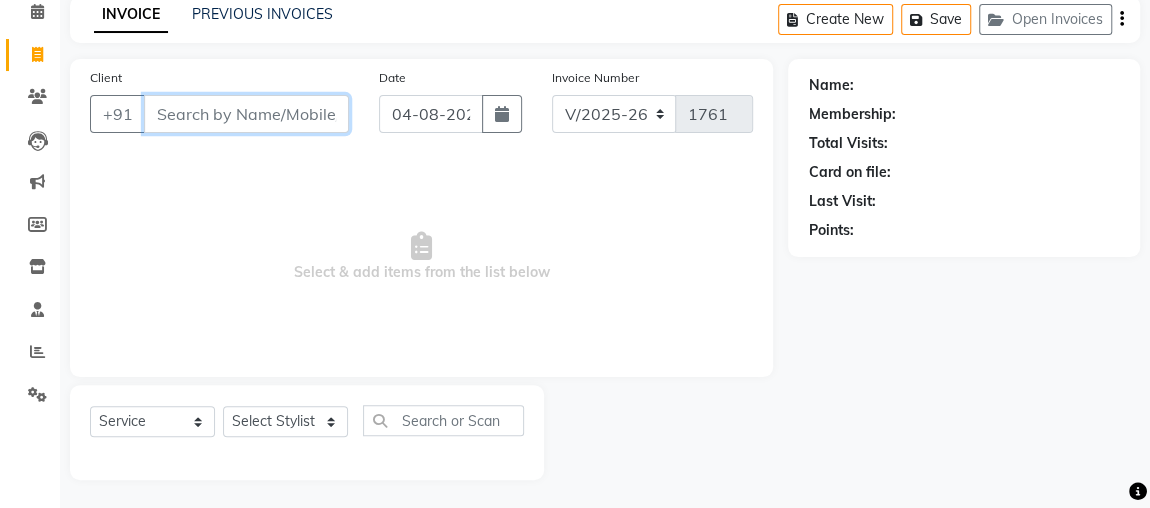 type on "=" 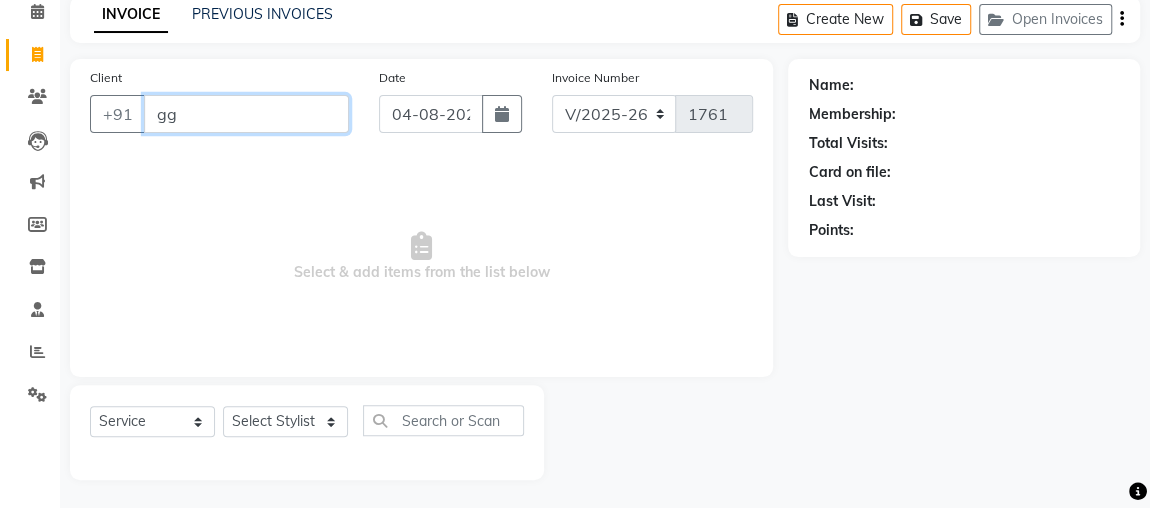 type on "g" 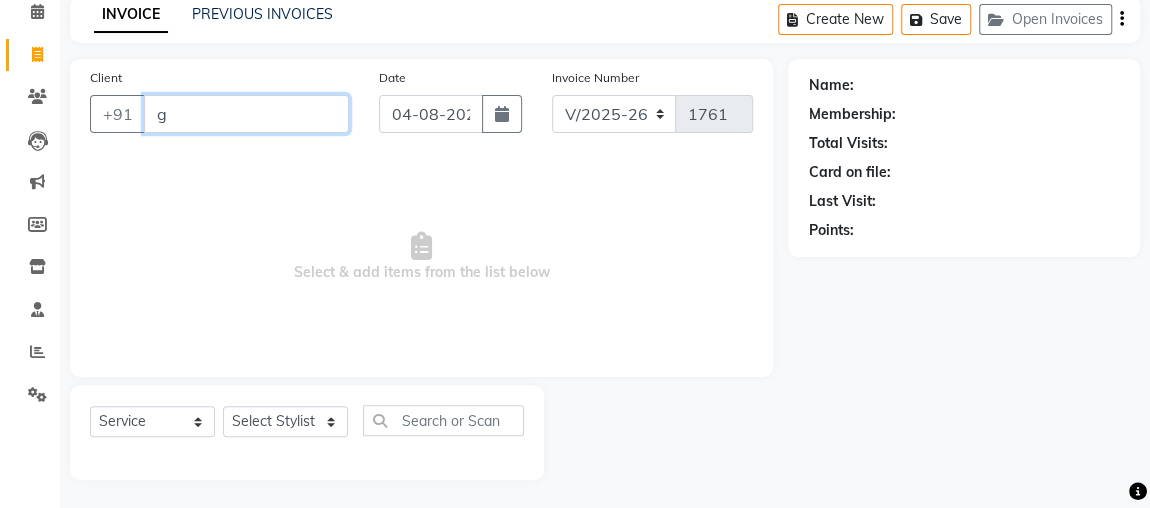 type 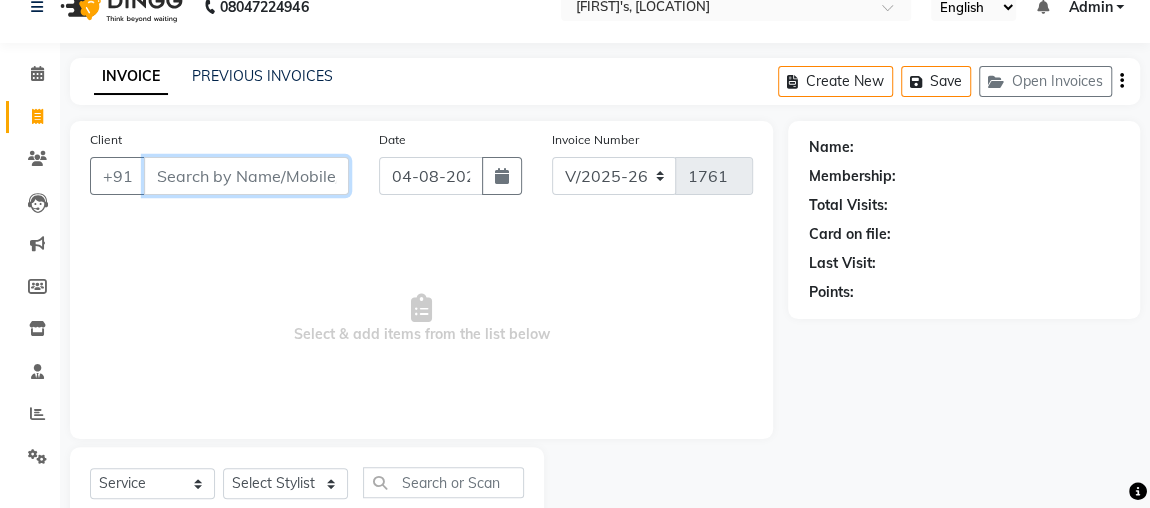 scroll, scrollTop: 91, scrollLeft: 0, axis: vertical 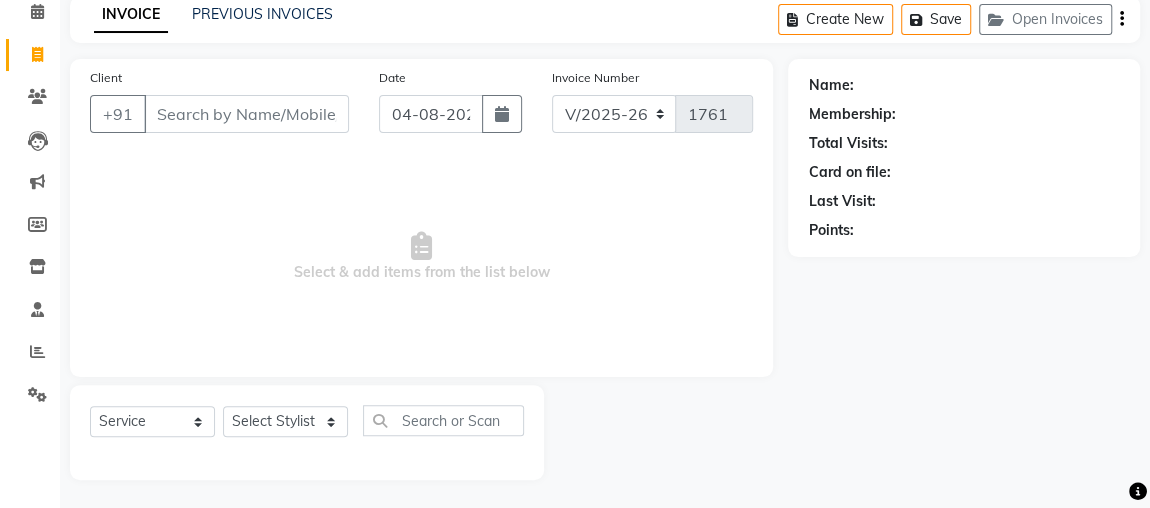 click on "Name: Membership: Total Visits: Card on file: Last Visit:  Points:" 